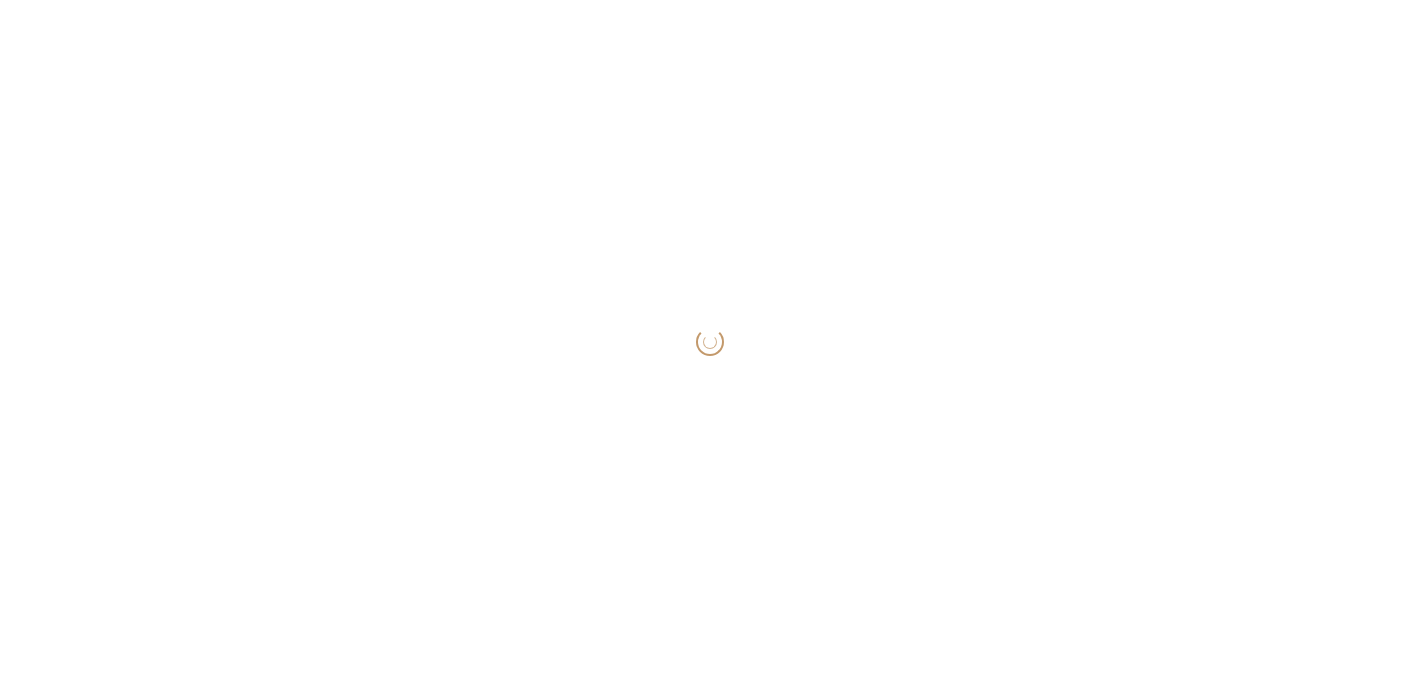 scroll, scrollTop: 0, scrollLeft: 0, axis: both 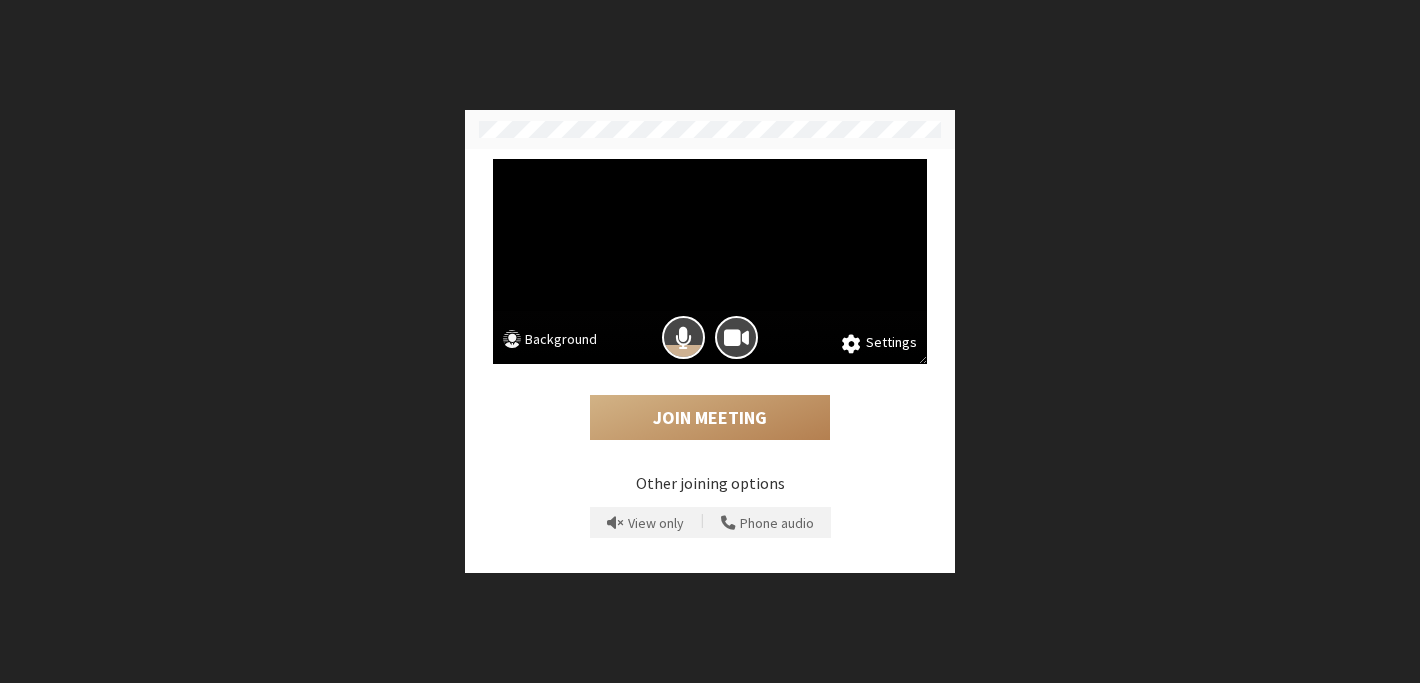 click on "Background" at bounding box center [550, 341] 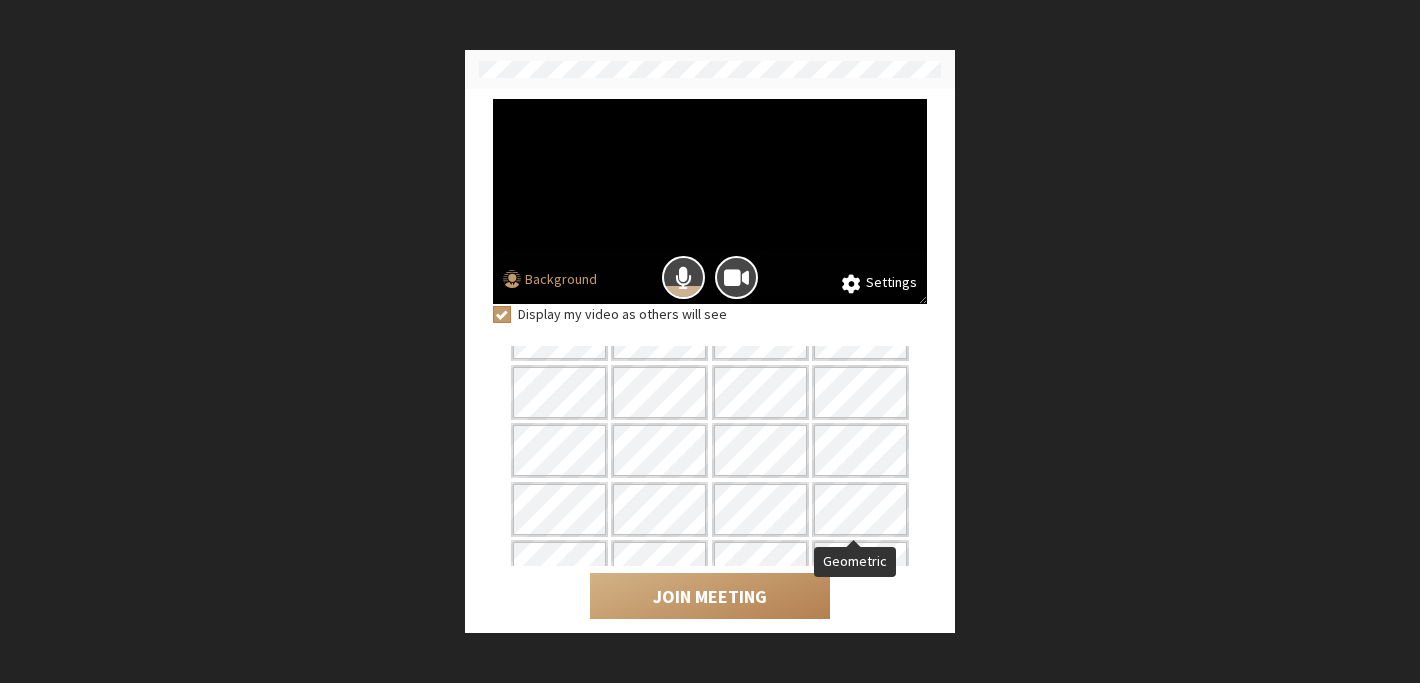 scroll, scrollTop: 127, scrollLeft: 0, axis: vertical 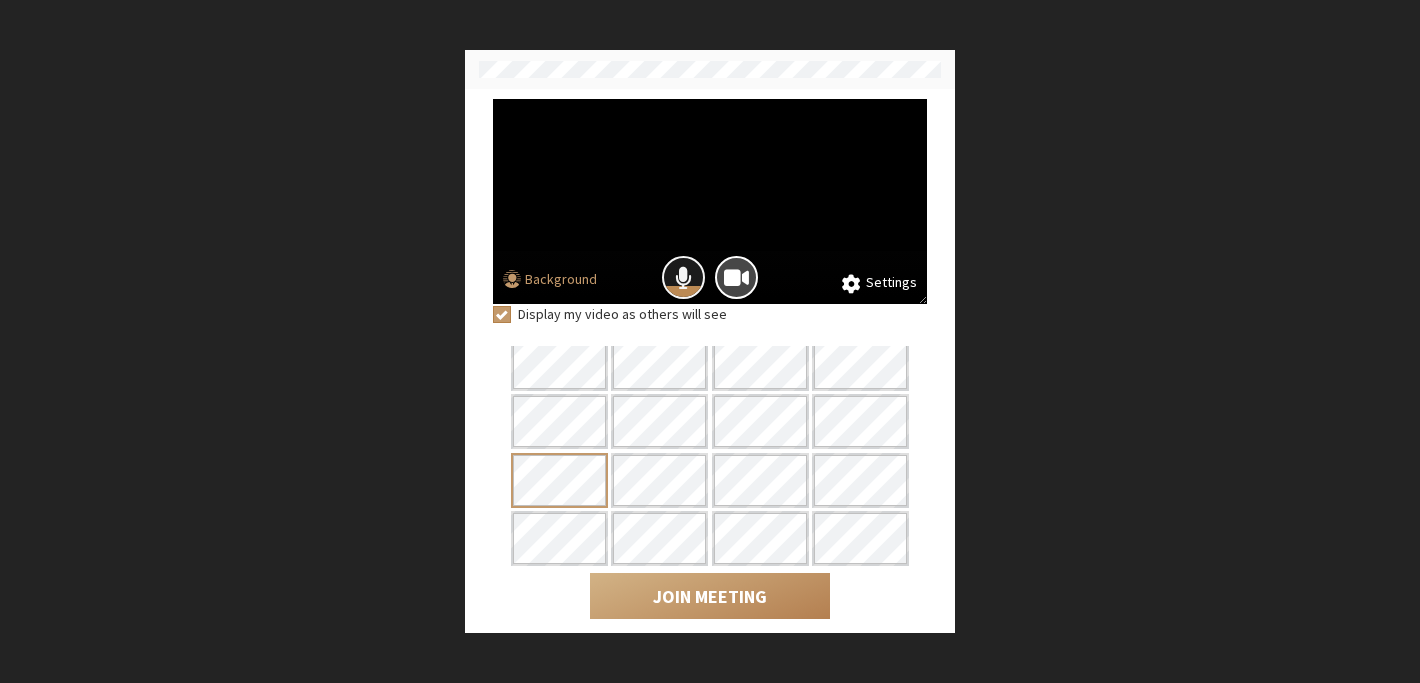 click at bounding box center (683, 291) 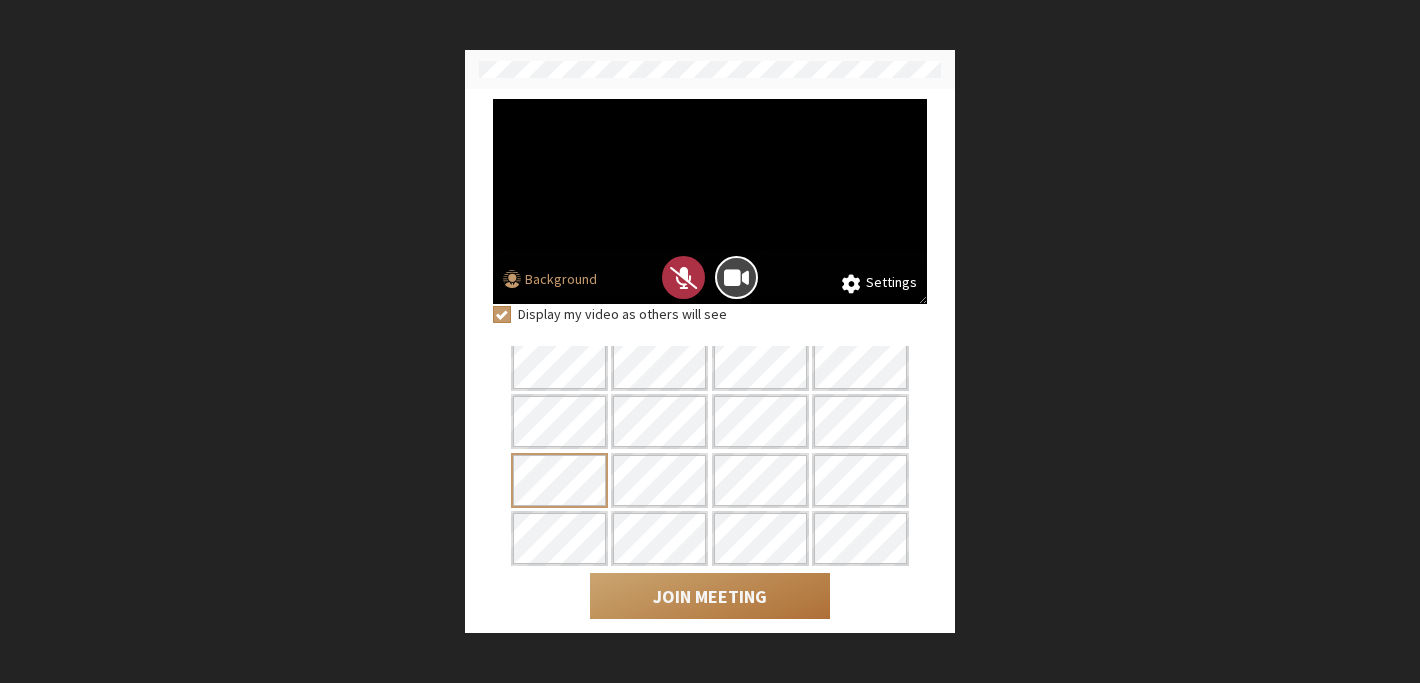 click on "Join Meeting" at bounding box center (710, 596) 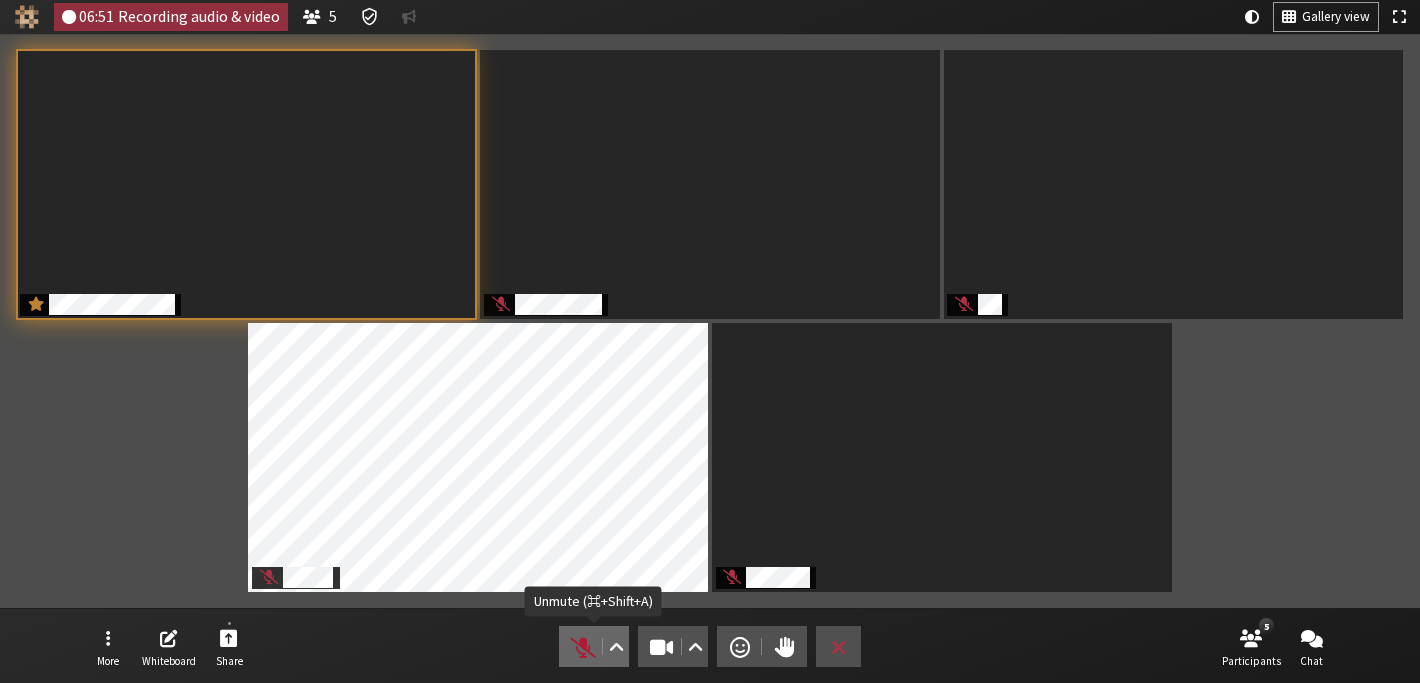click at bounding box center (583, 647) 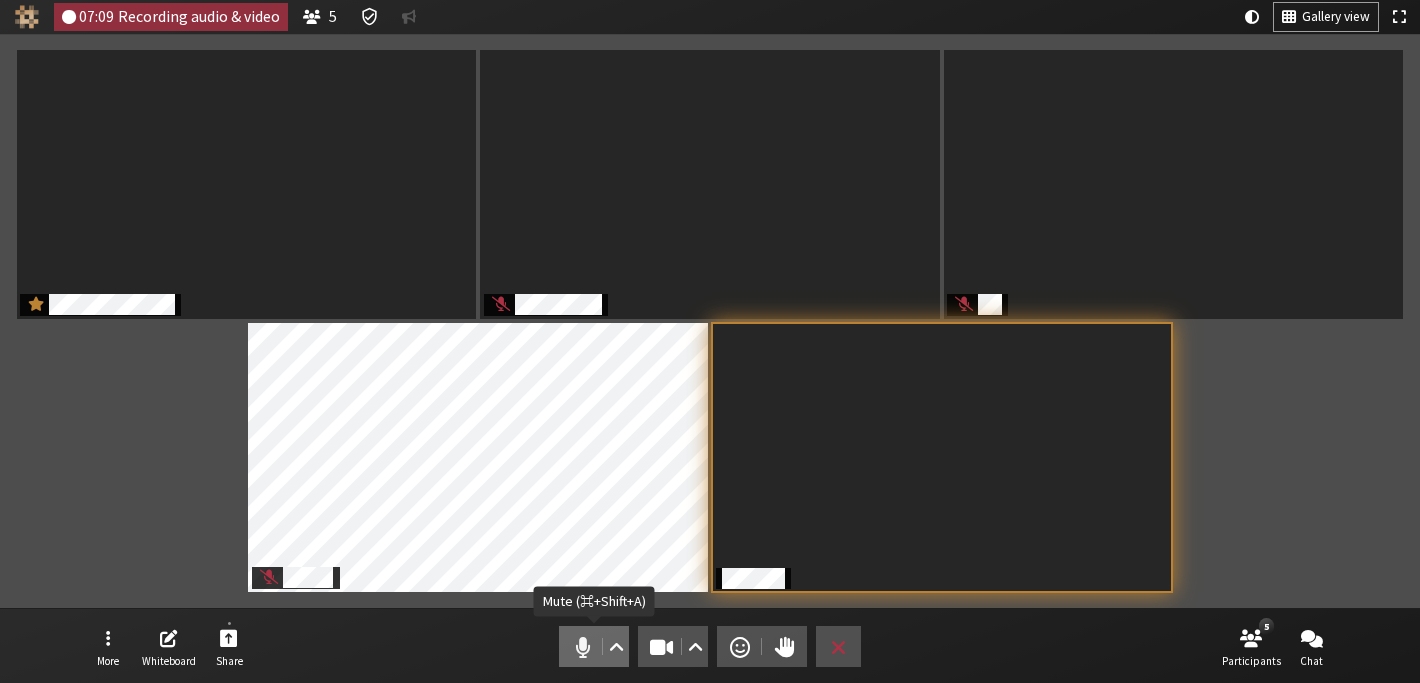 click at bounding box center (583, 647) 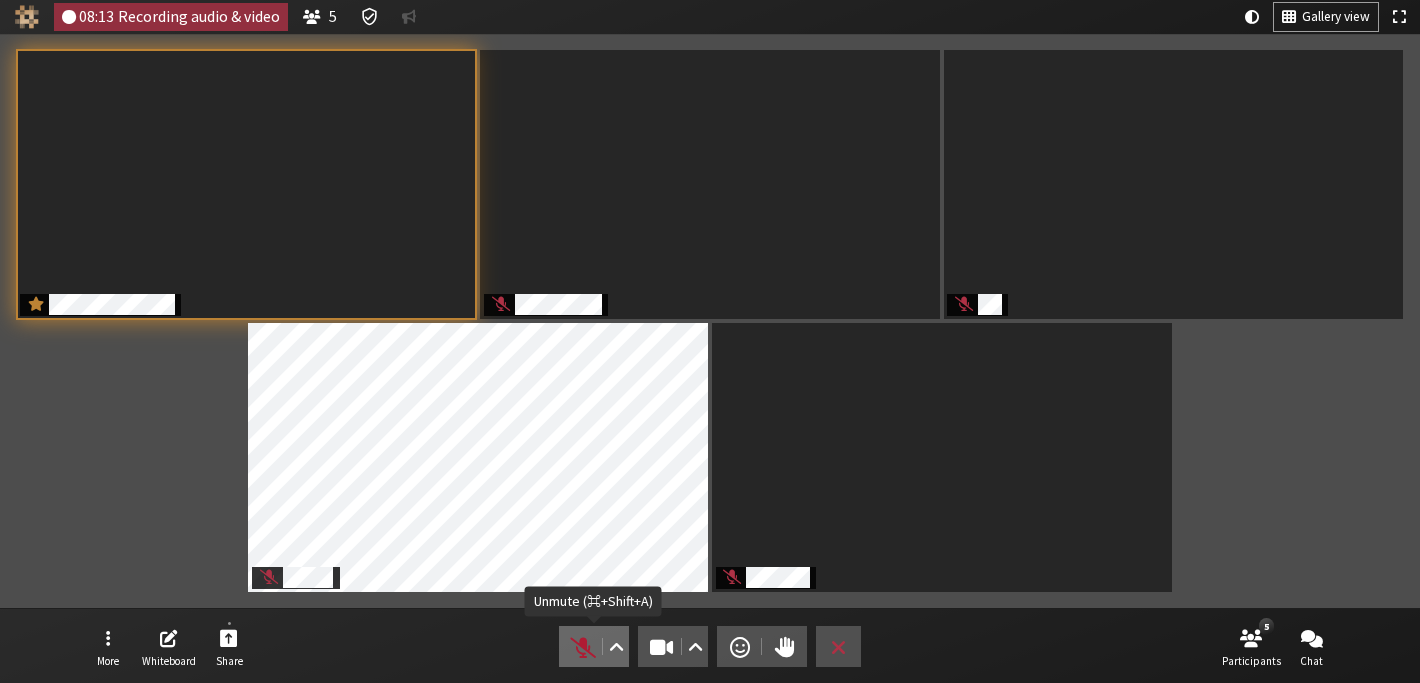 click at bounding box center [583, 647] 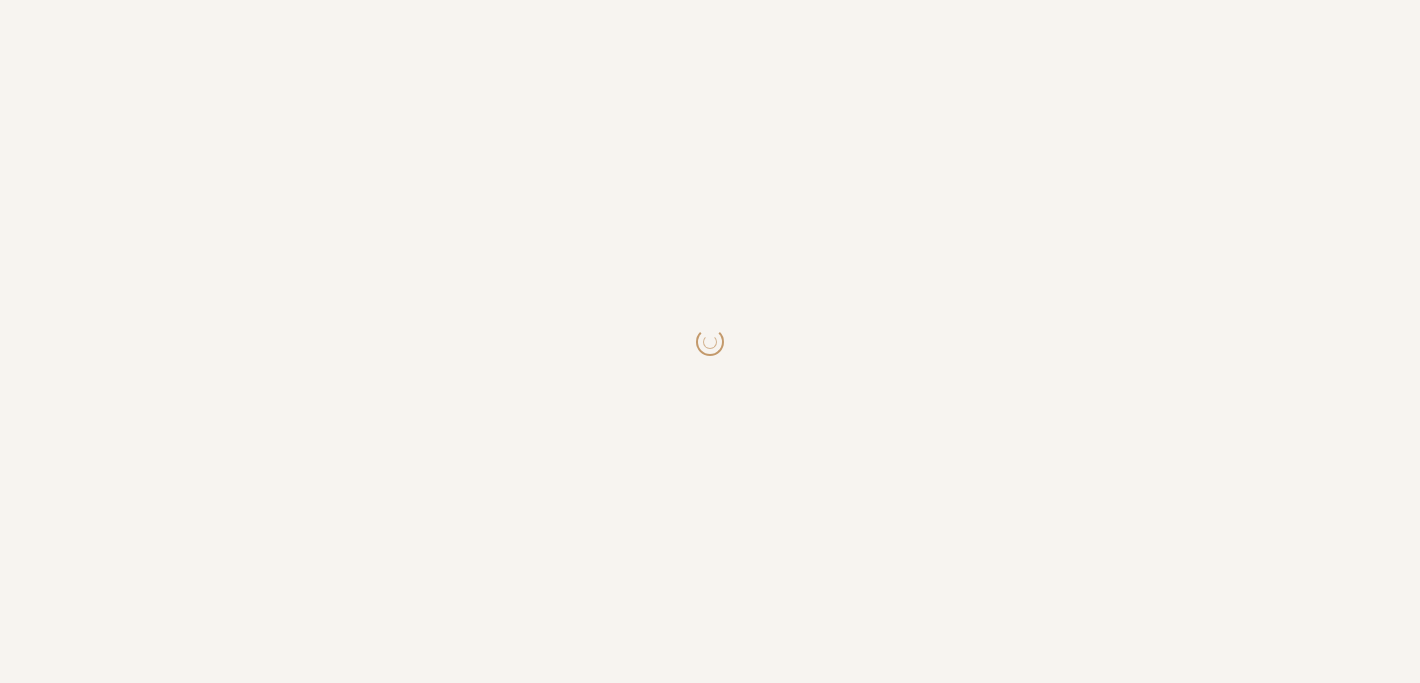 scroll, scrollTop: 0, scrollLeft: 0, axis: both 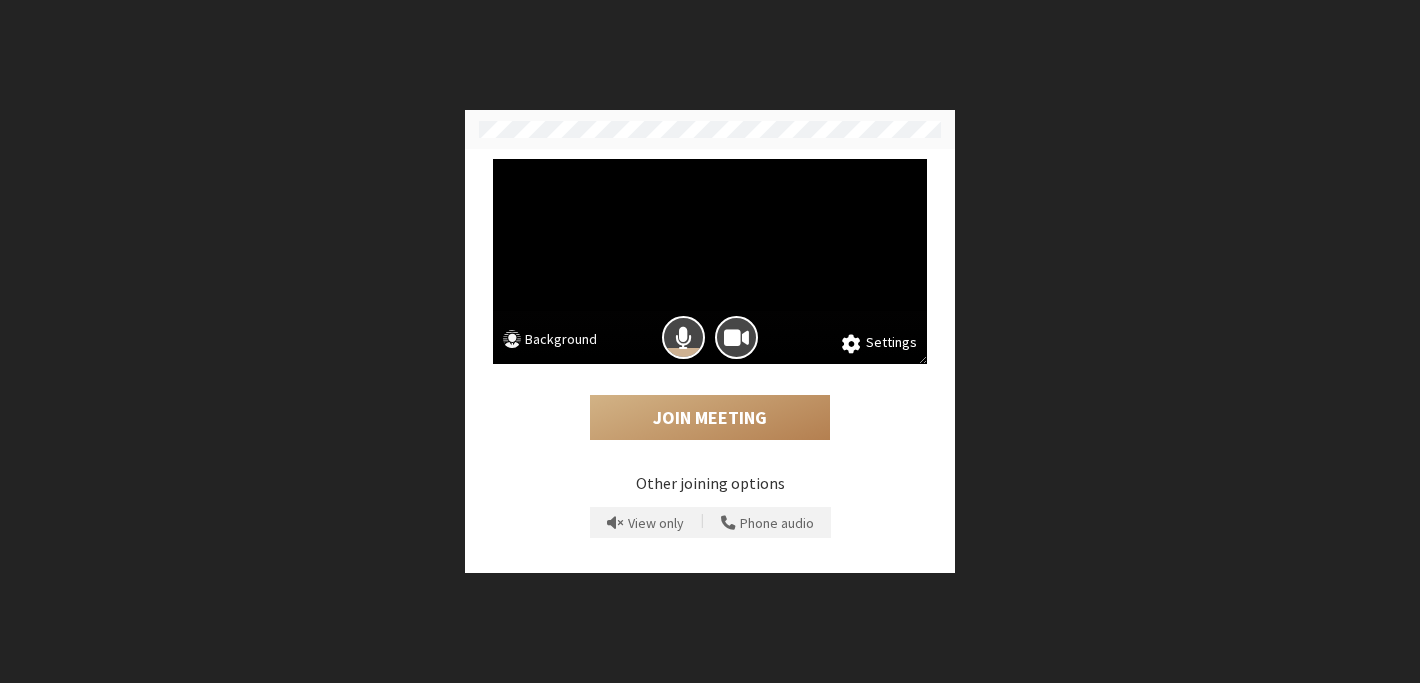 click on "Background" at bounding box center [550, 341] 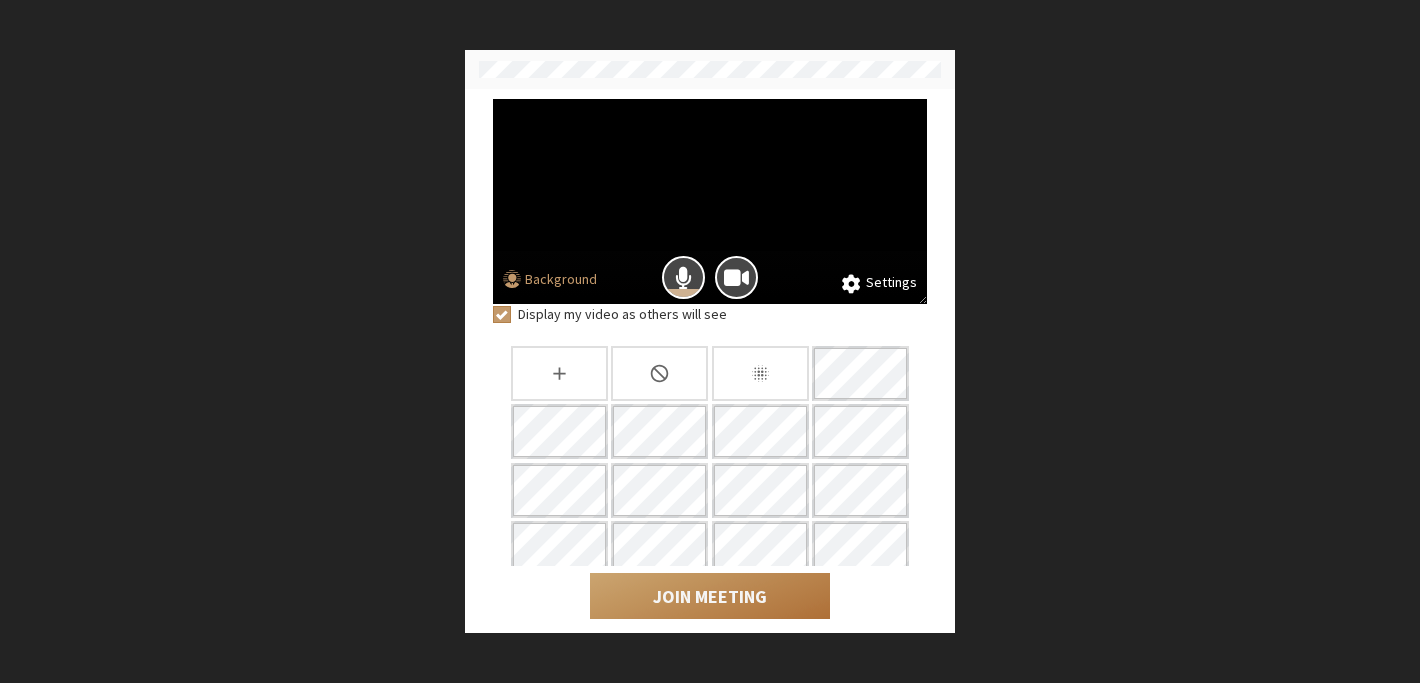 click on "Join Meeting" at bounding box center (710, 596) 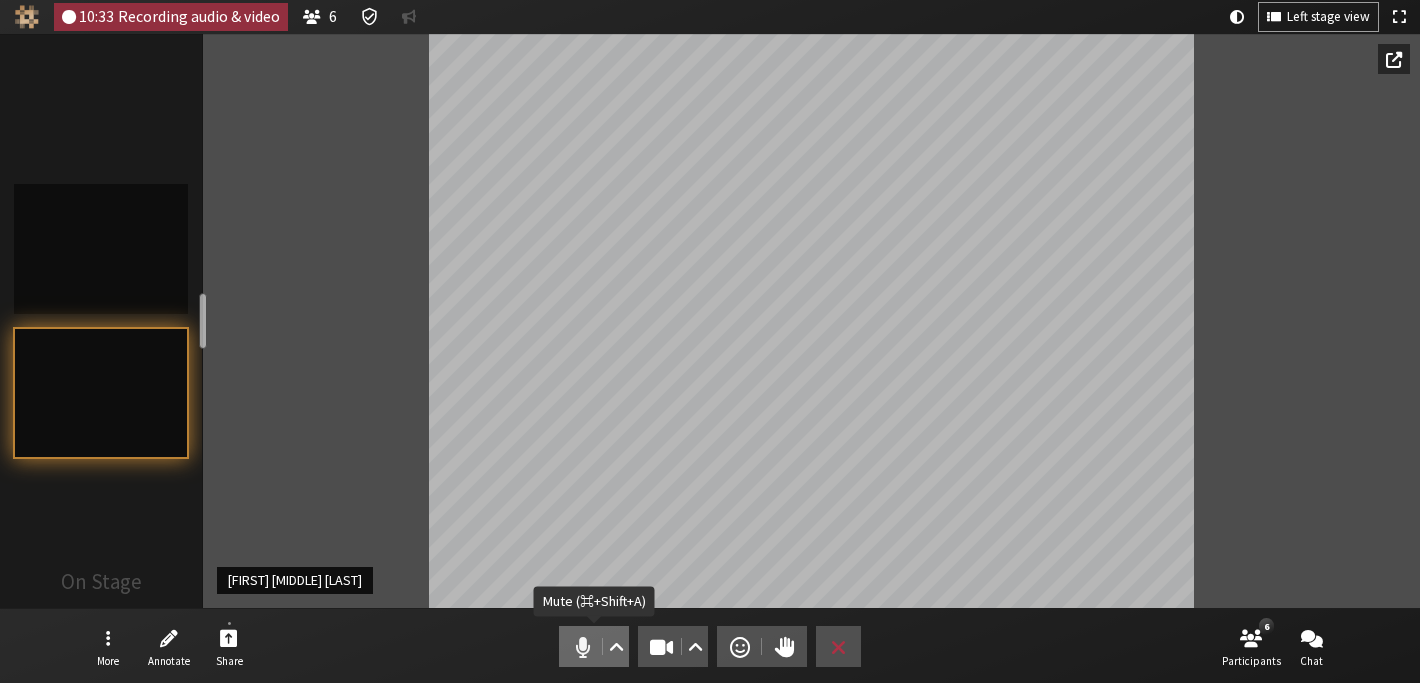 click at bounding box center [583, 647] 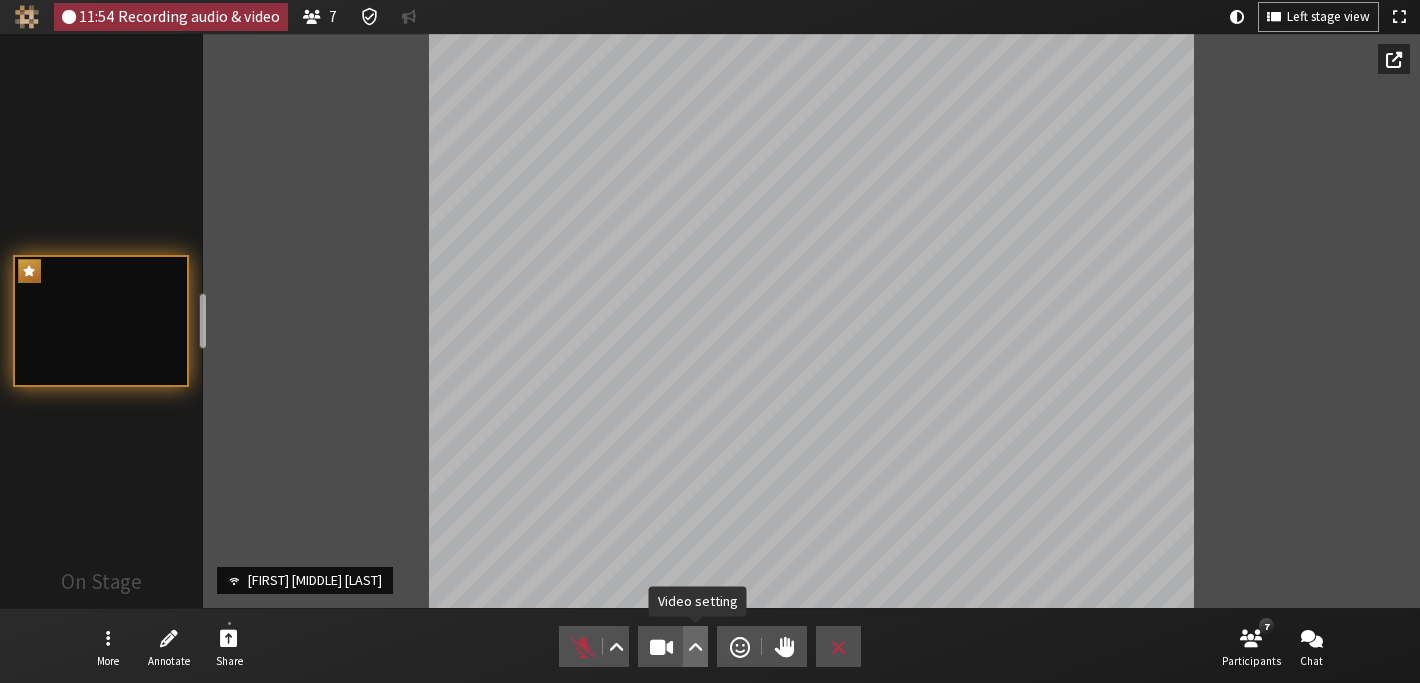 click at bounding box center [695, 646] 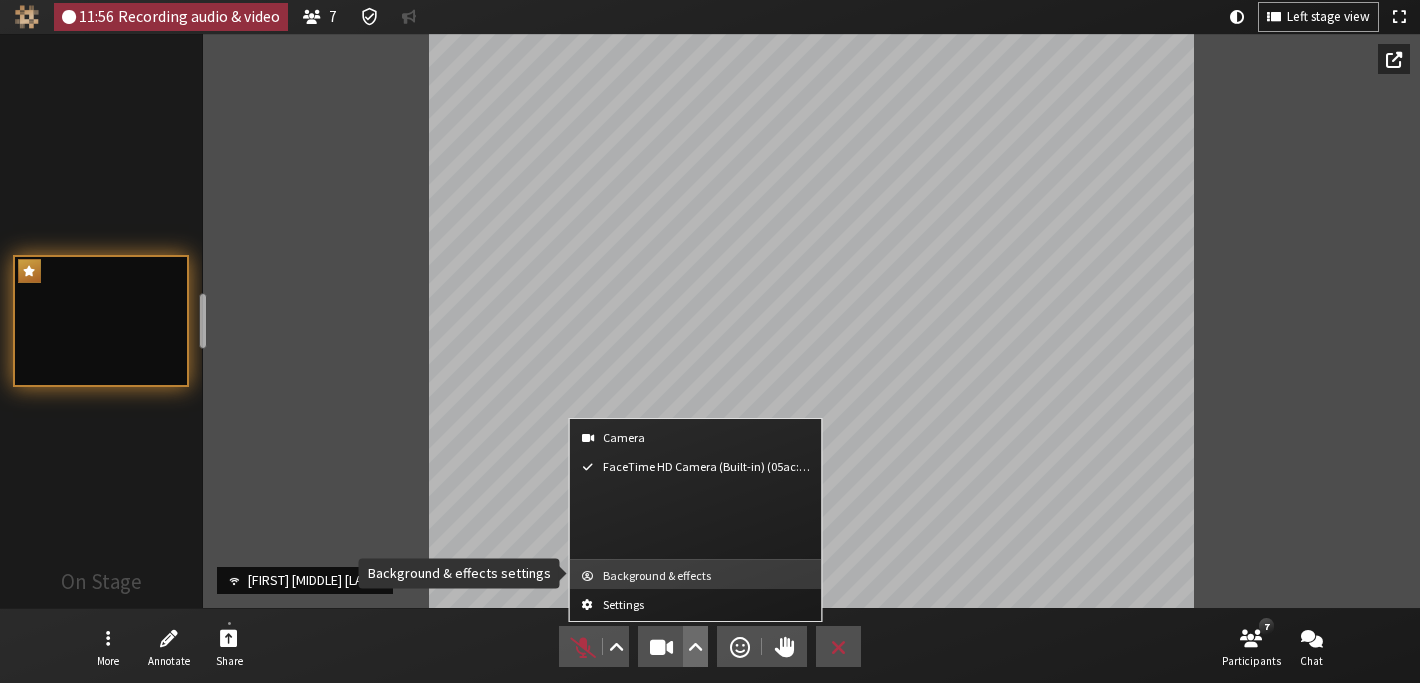 click on "Background & effects" at bounding box center [696, 574] 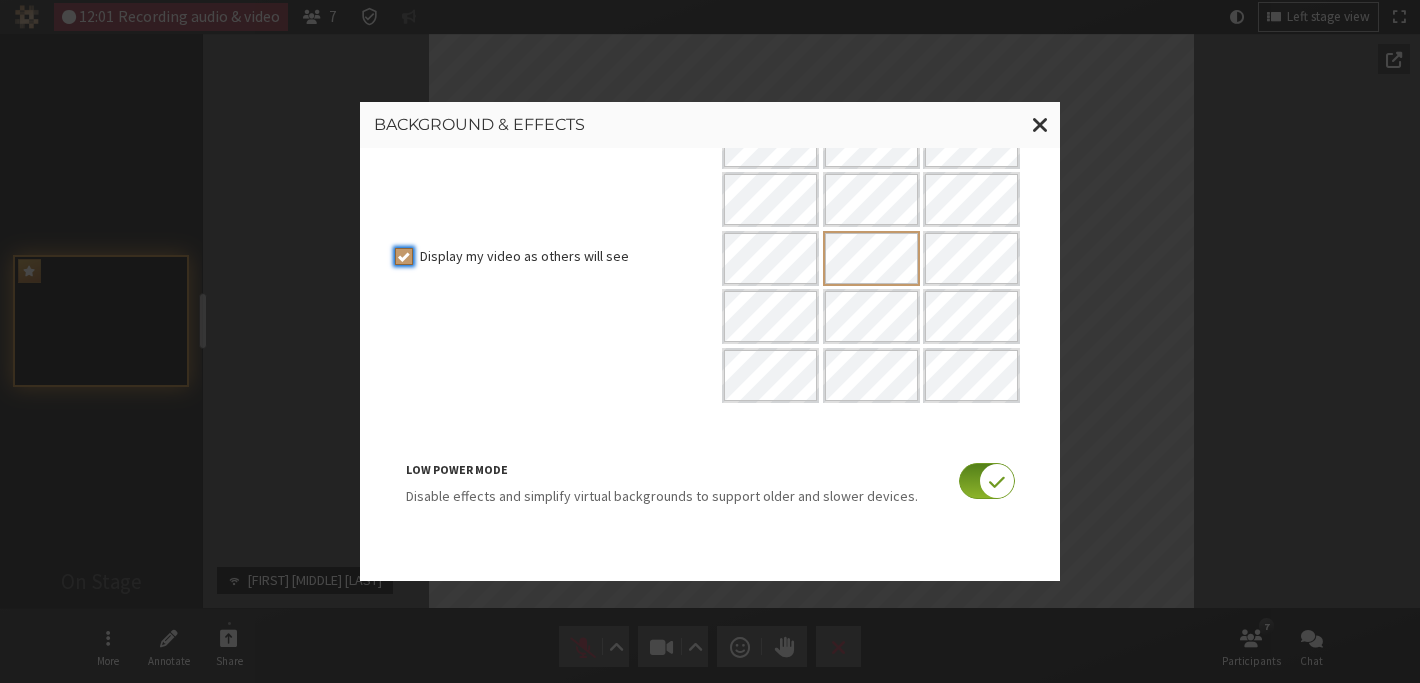 scroll, scrollTop: 0, scrollLeft: 0, axis: both 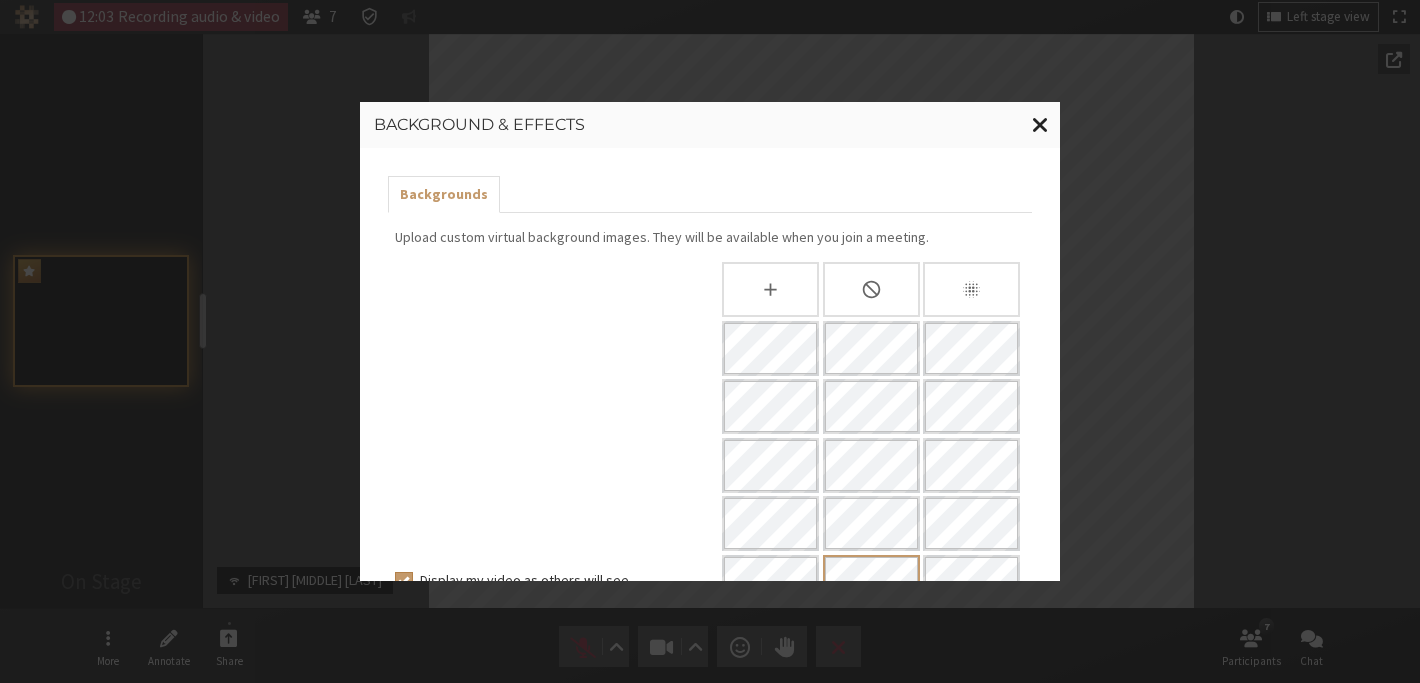 click at bounding box center [1040, 124] 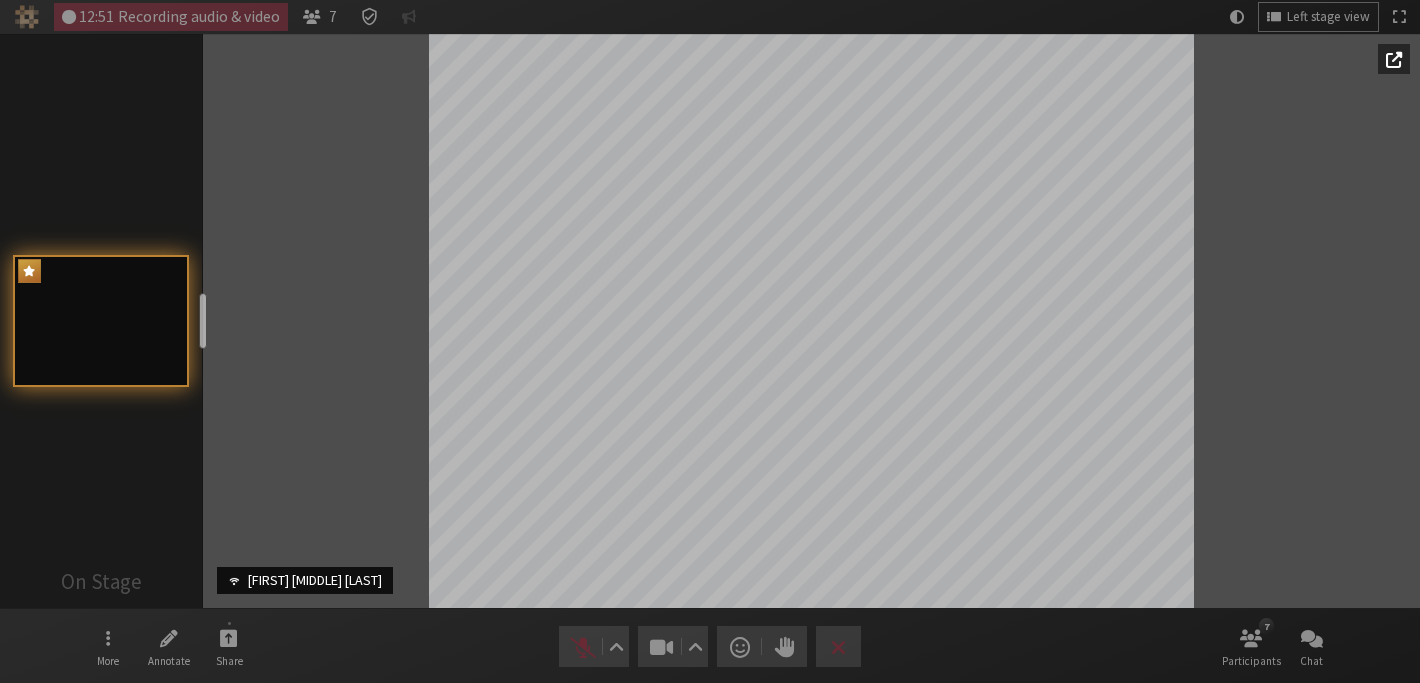 click at bounding box center (101, 321) 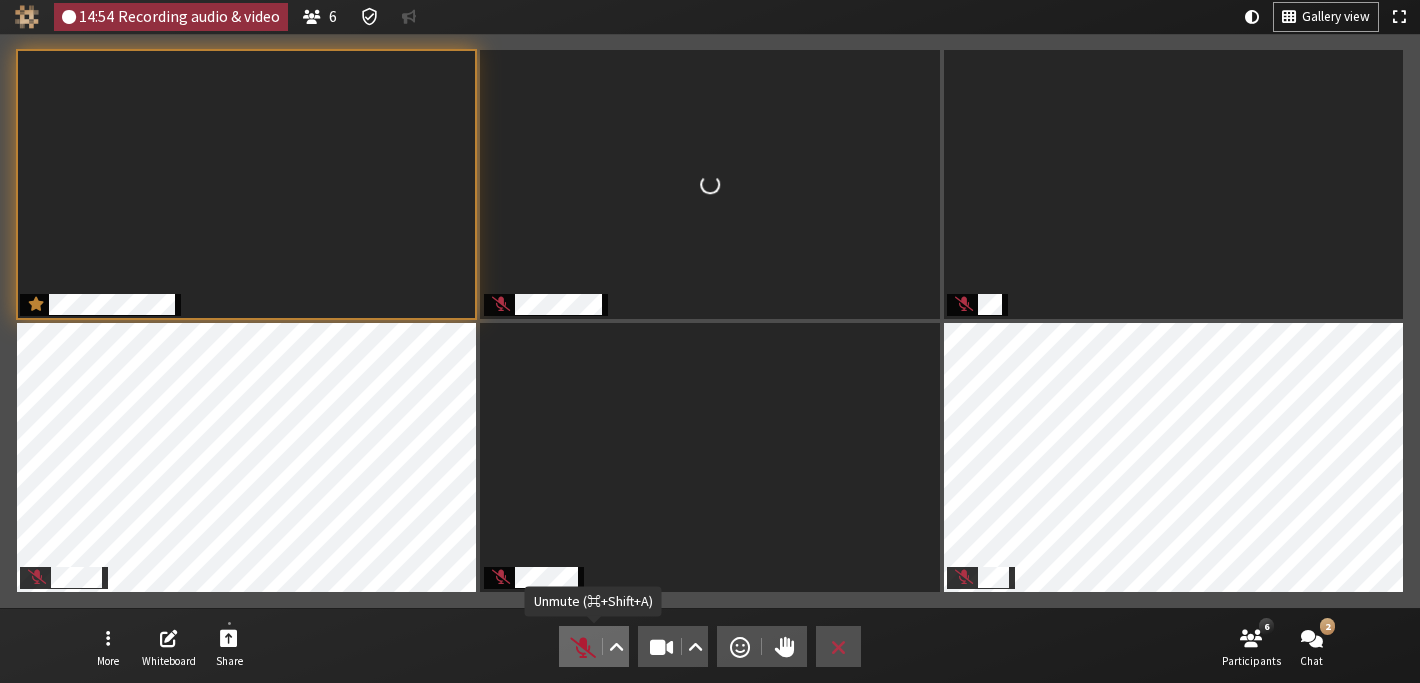 click at bounding box center (583, 647) 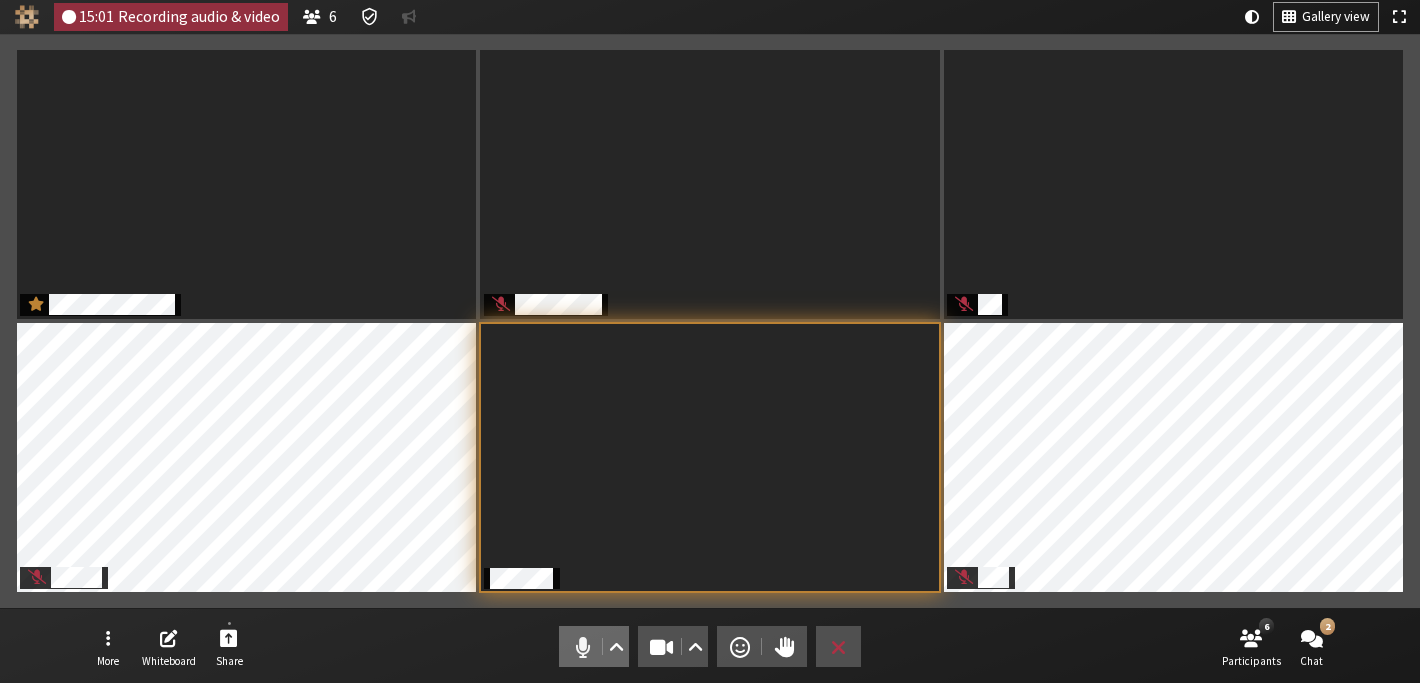 click at bounding box center (583, 647) 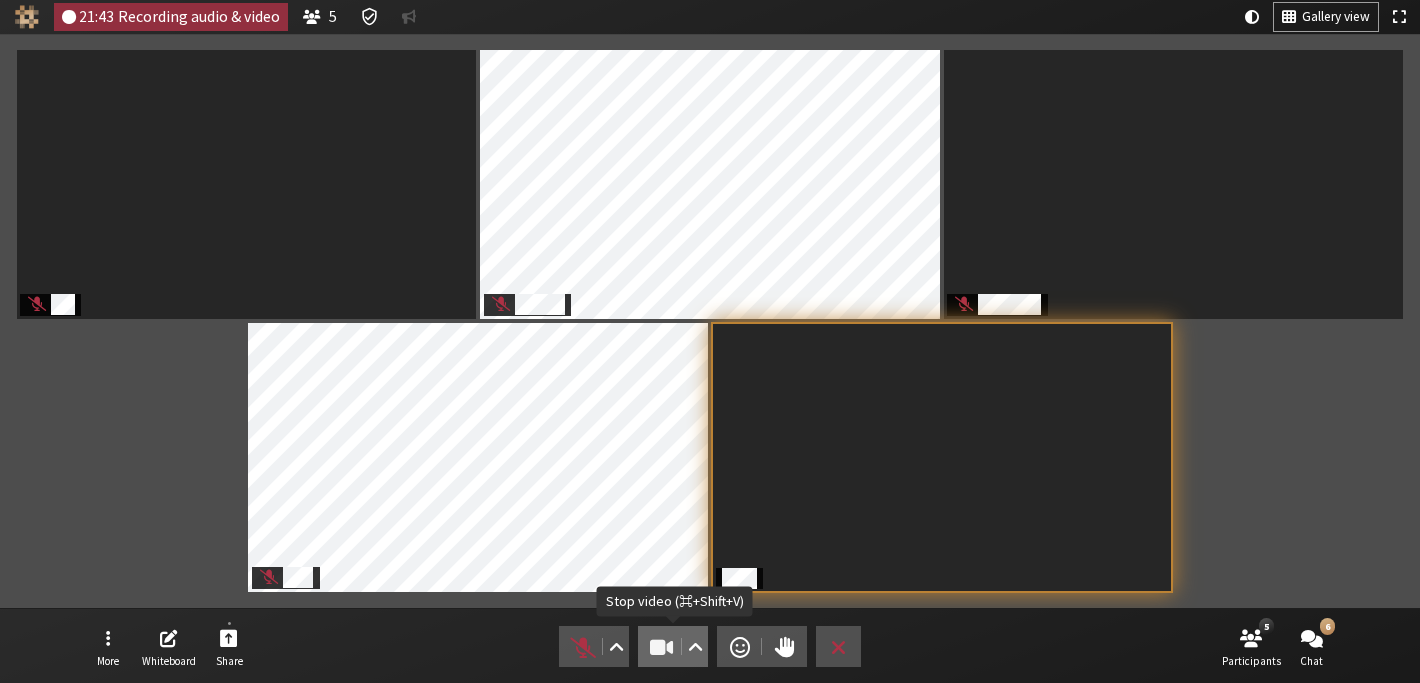 click at bounding box center [662, 647] 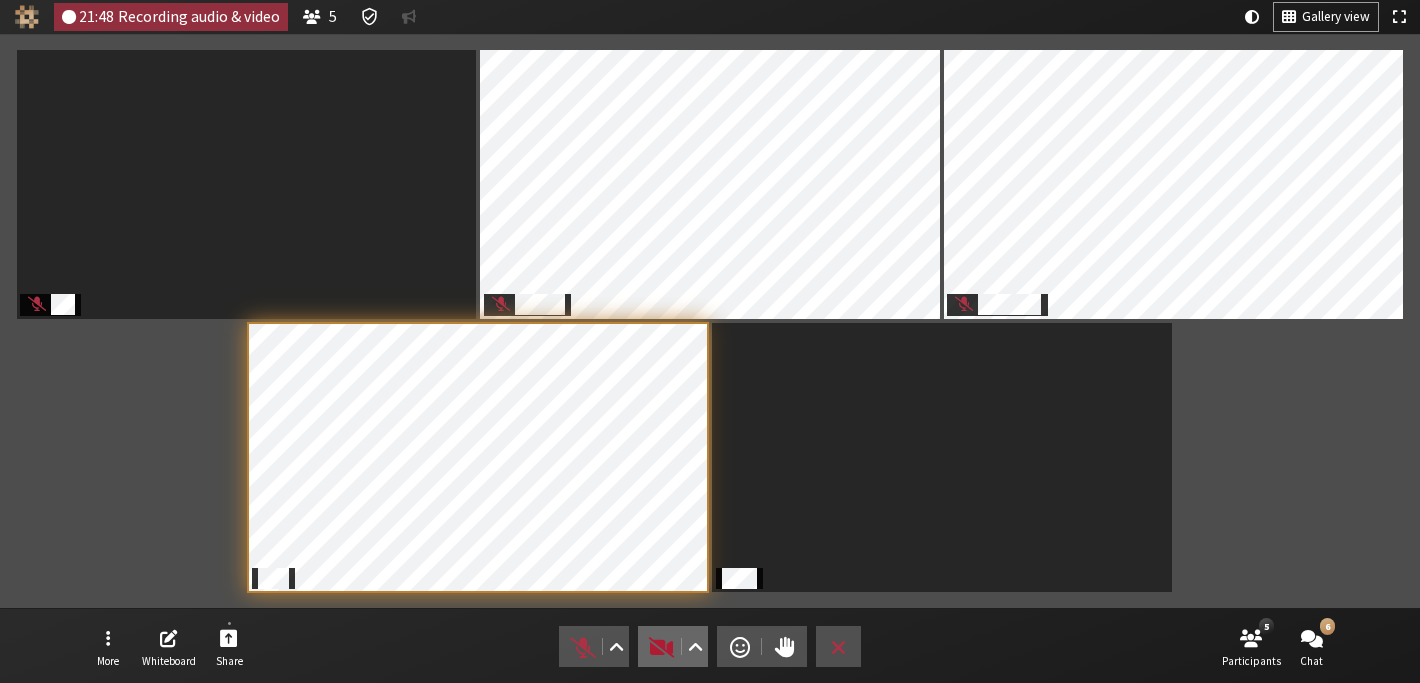 click at bounding box center [662, 647] 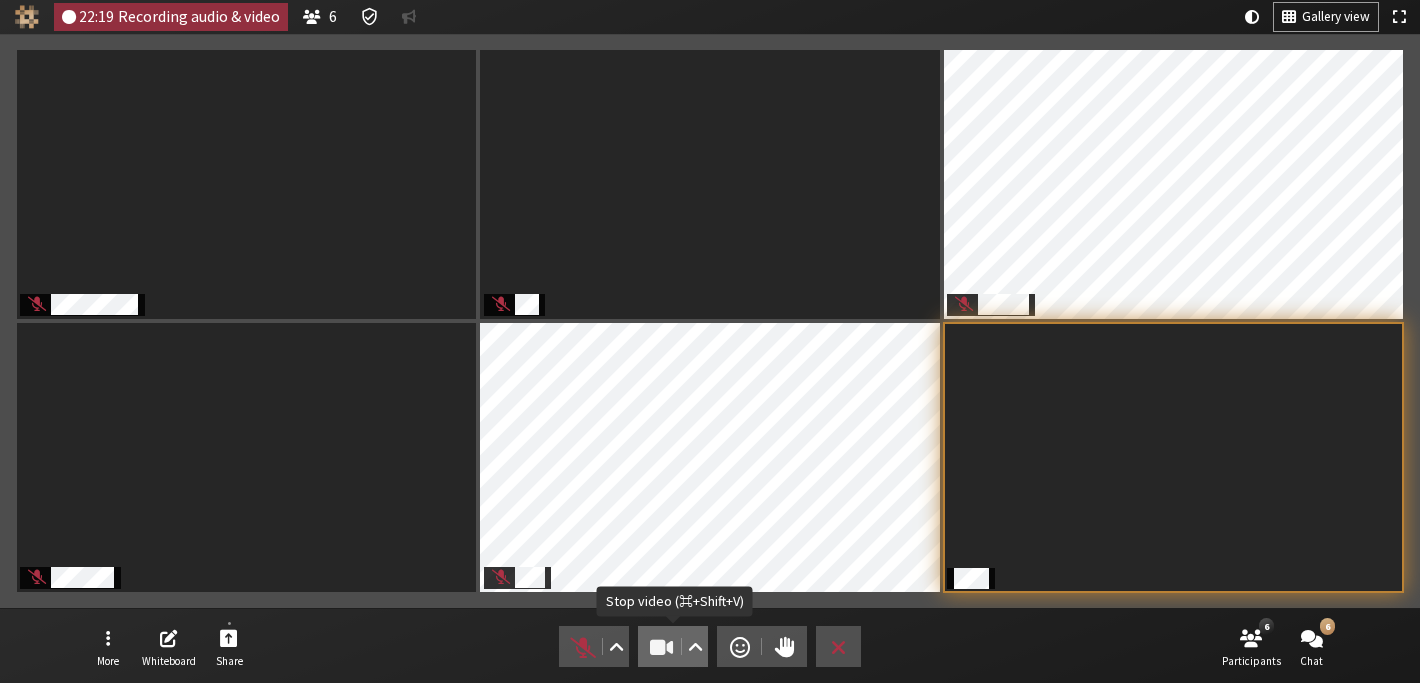 click at bounding box center [662, 647] 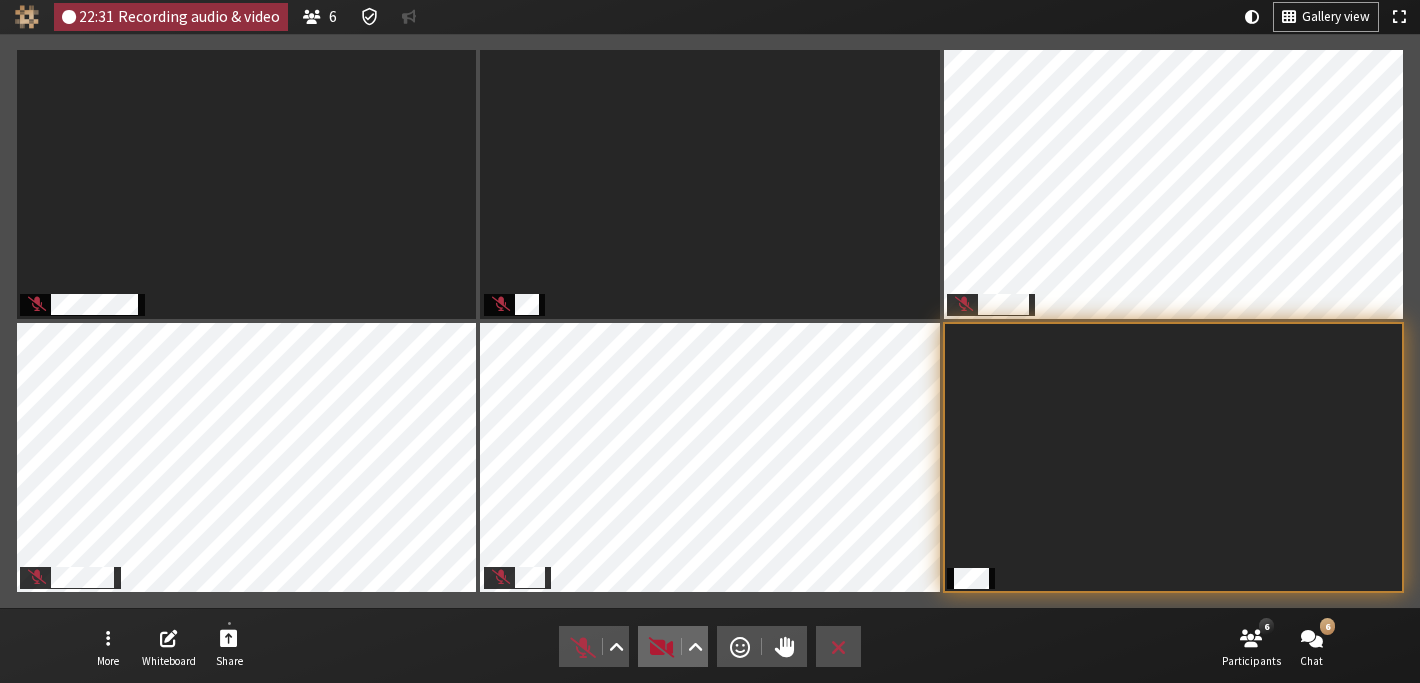 click at bounding box center [662, 647] 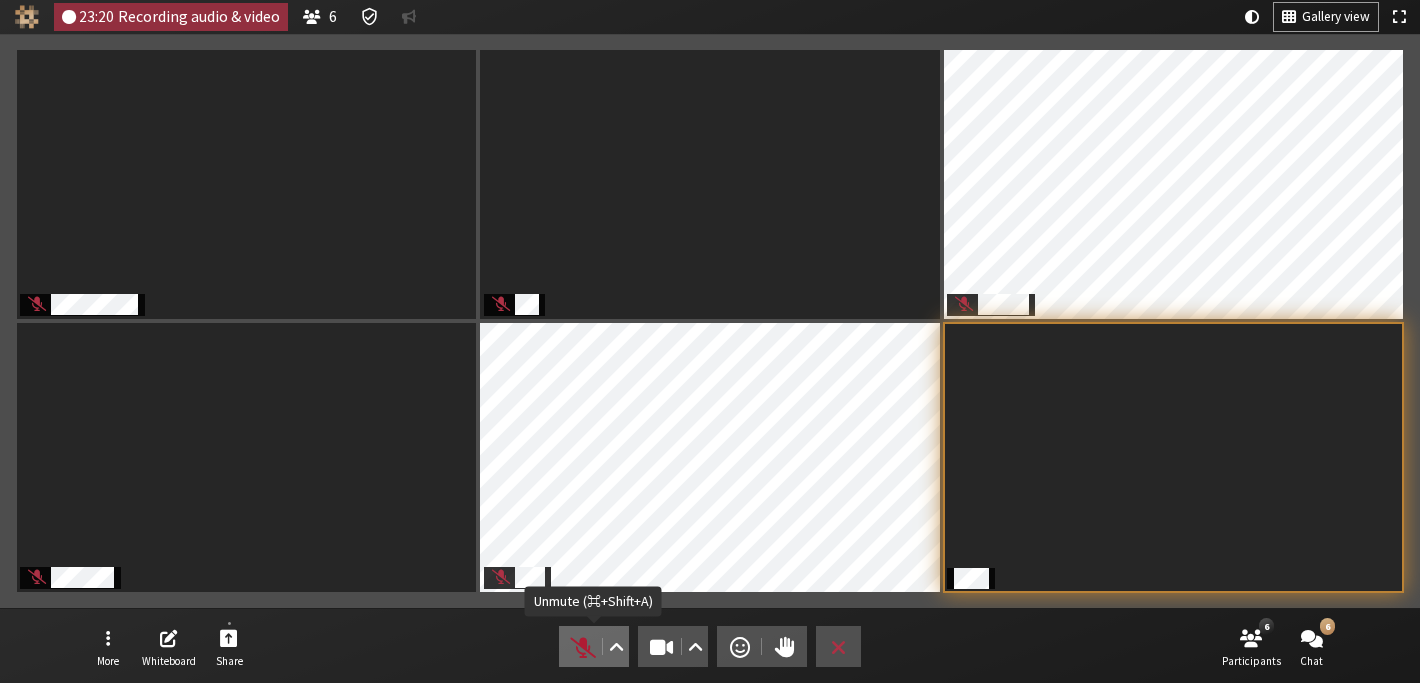 click at bounding box center (583, 647) 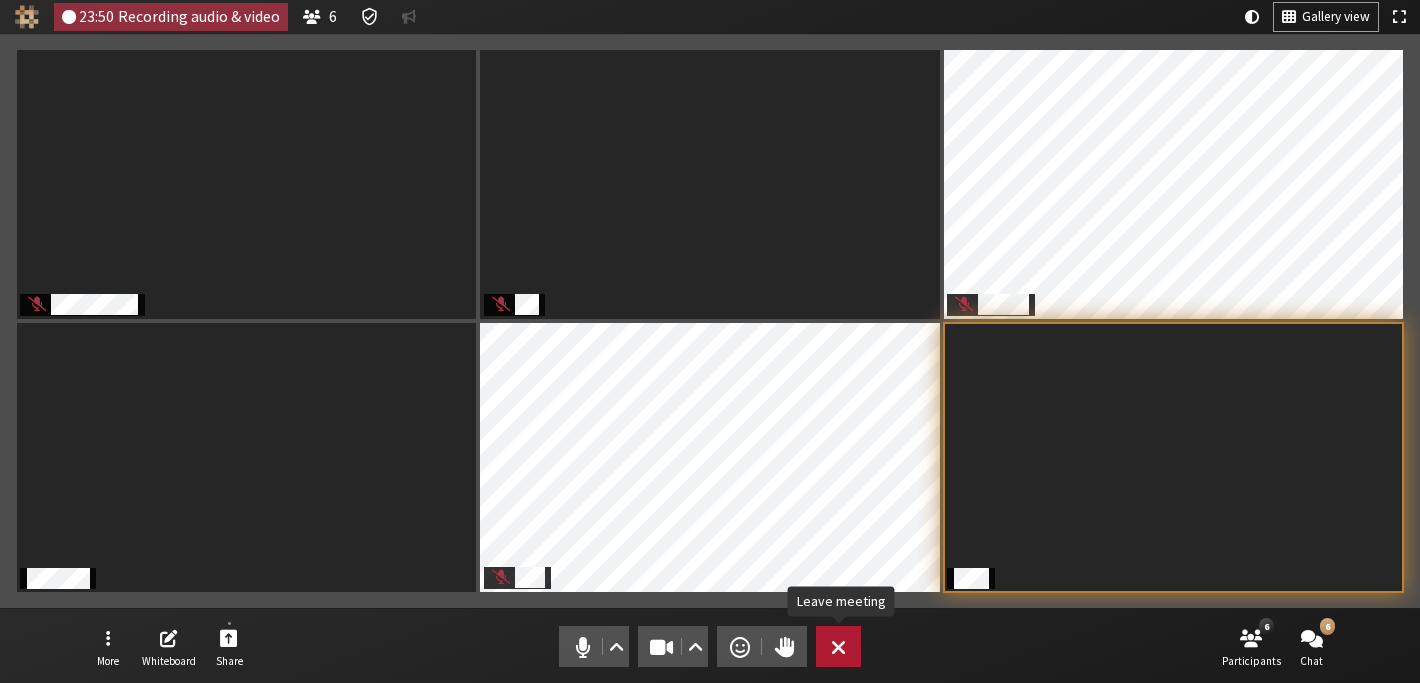 click at bounding box center (838, 647) 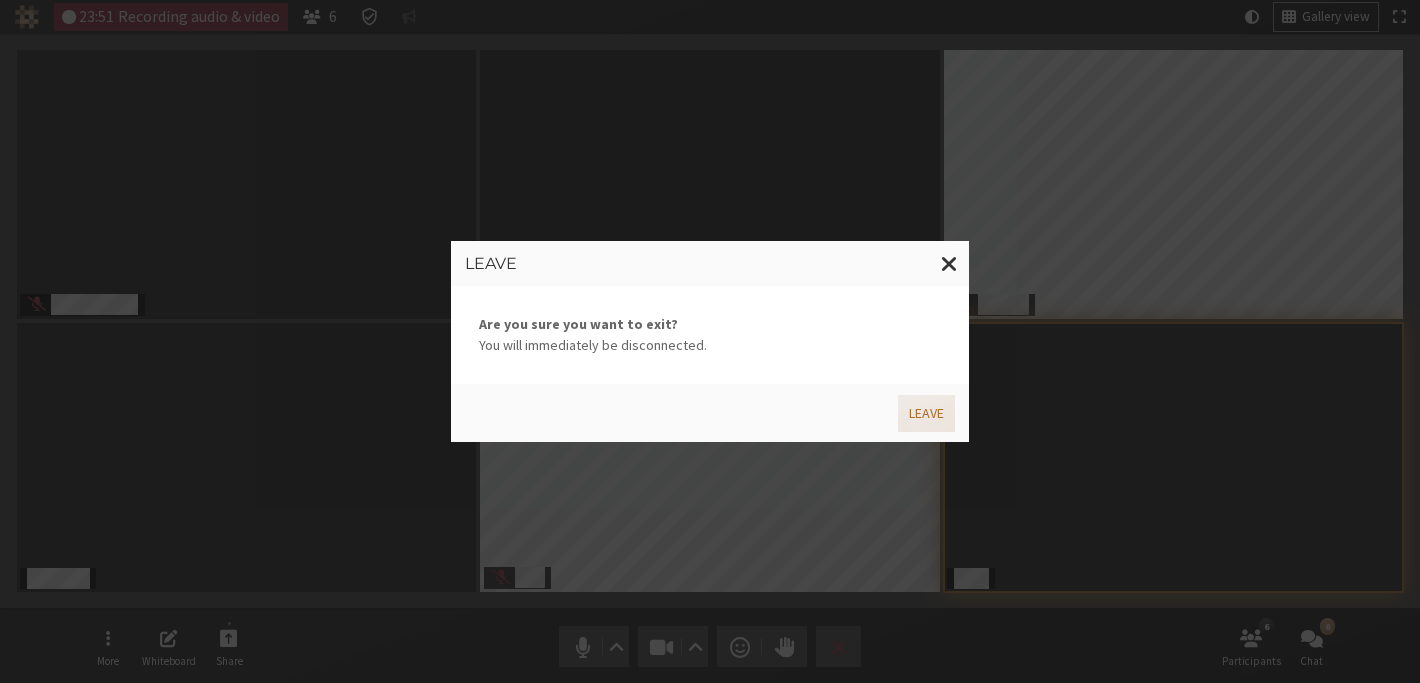 click on "Leave" at bounding box center [926, 413] 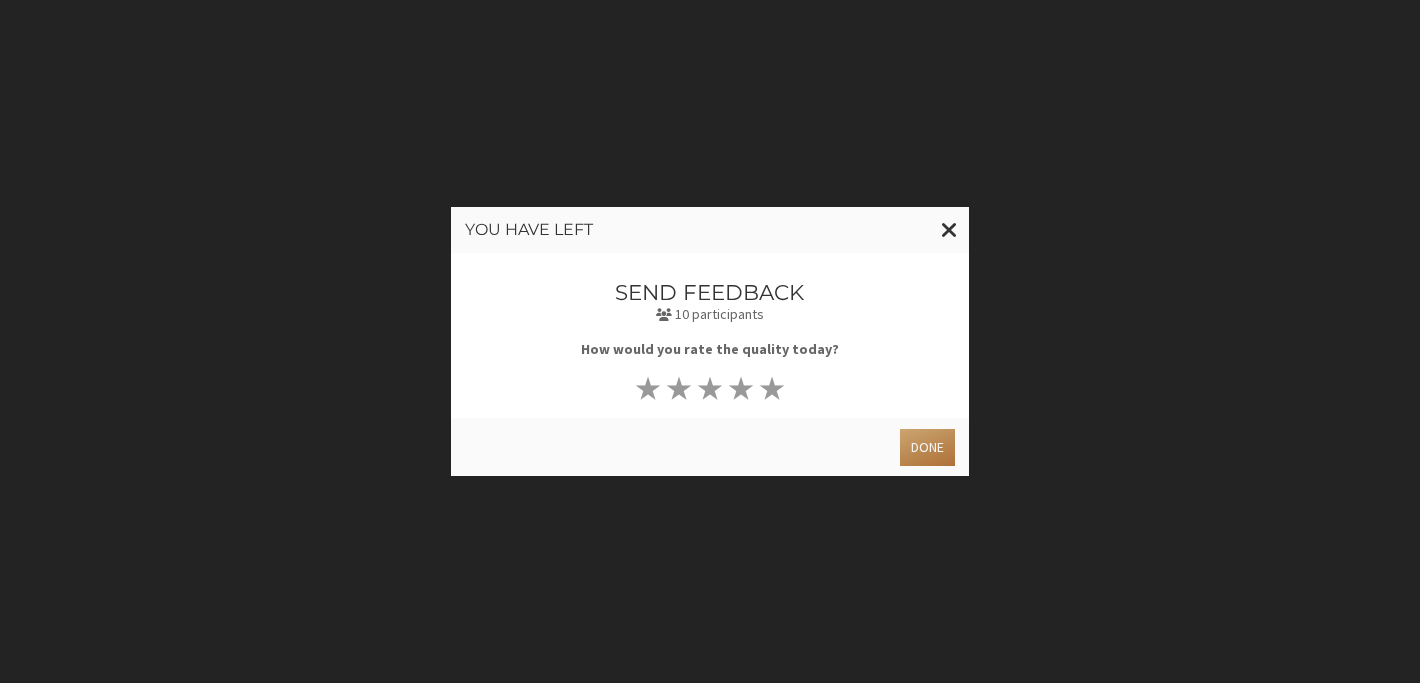 click on "Done" at bounding box center [927, 447] 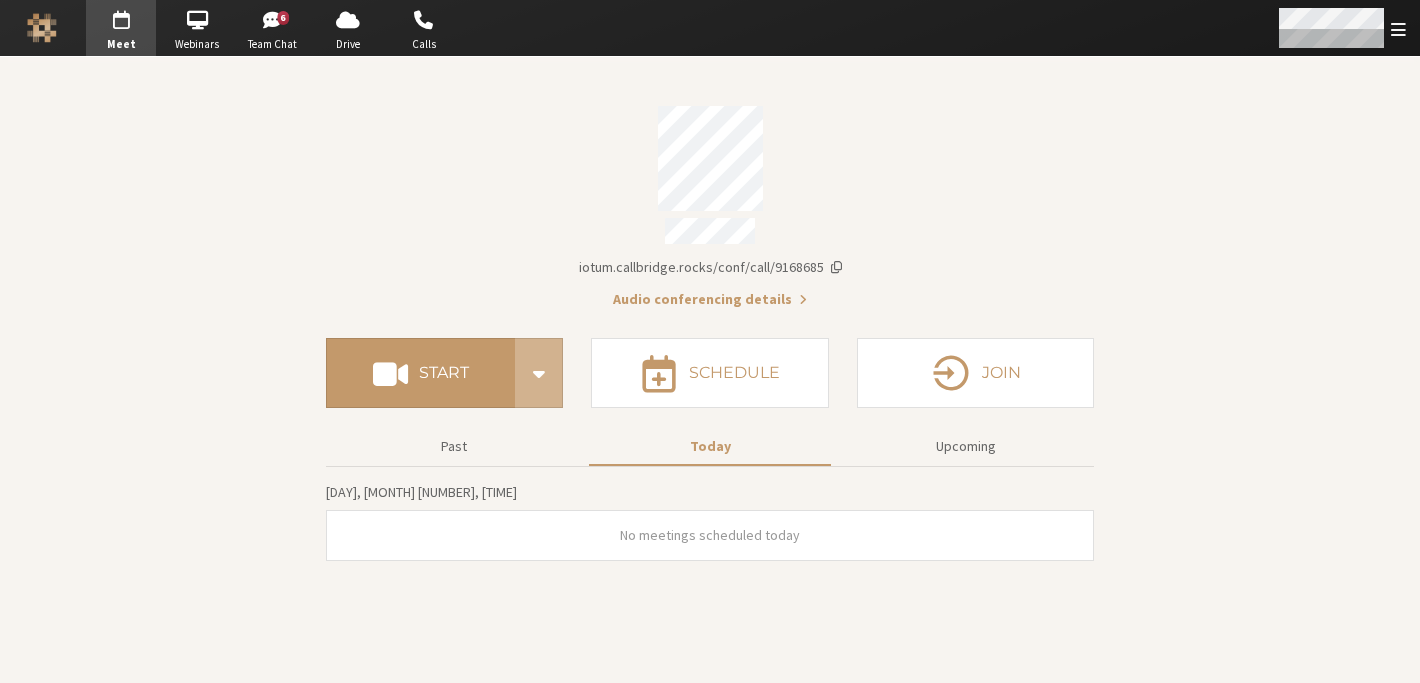 click at bounding box center [1341, 28] 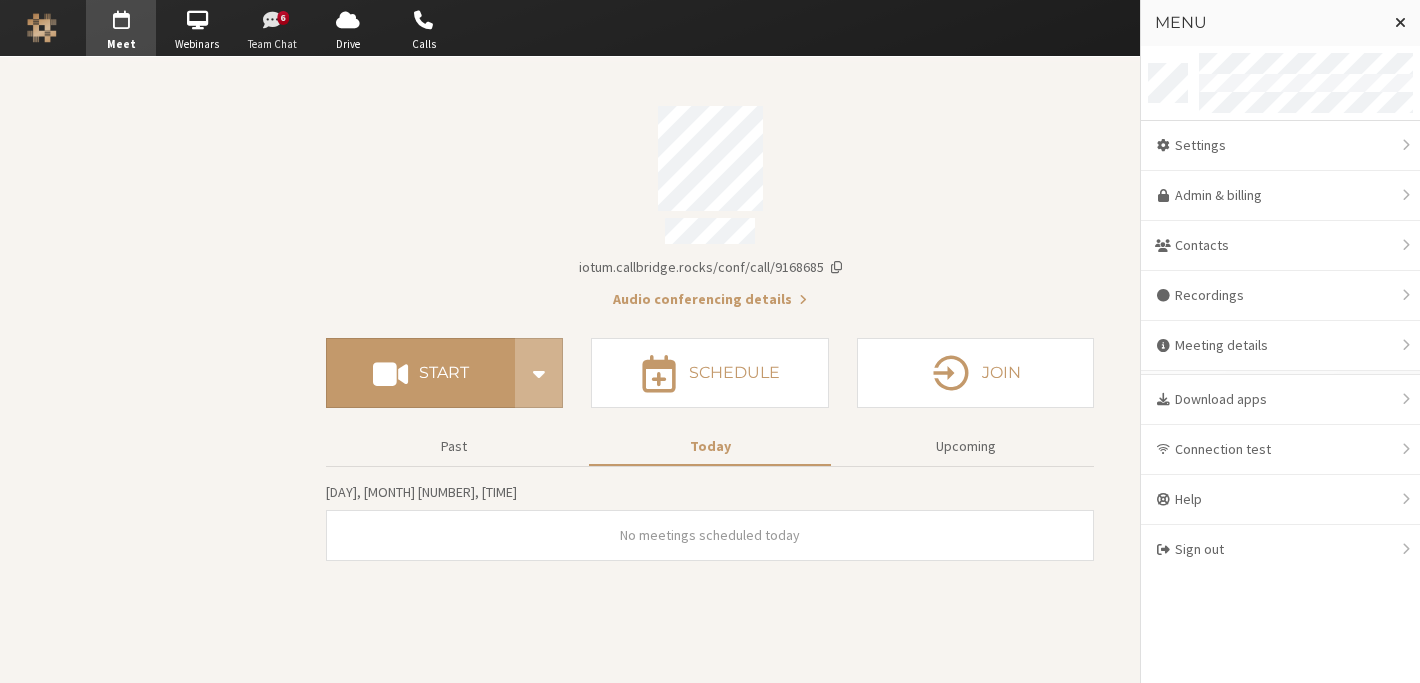 click at bounding box center [273, 20] 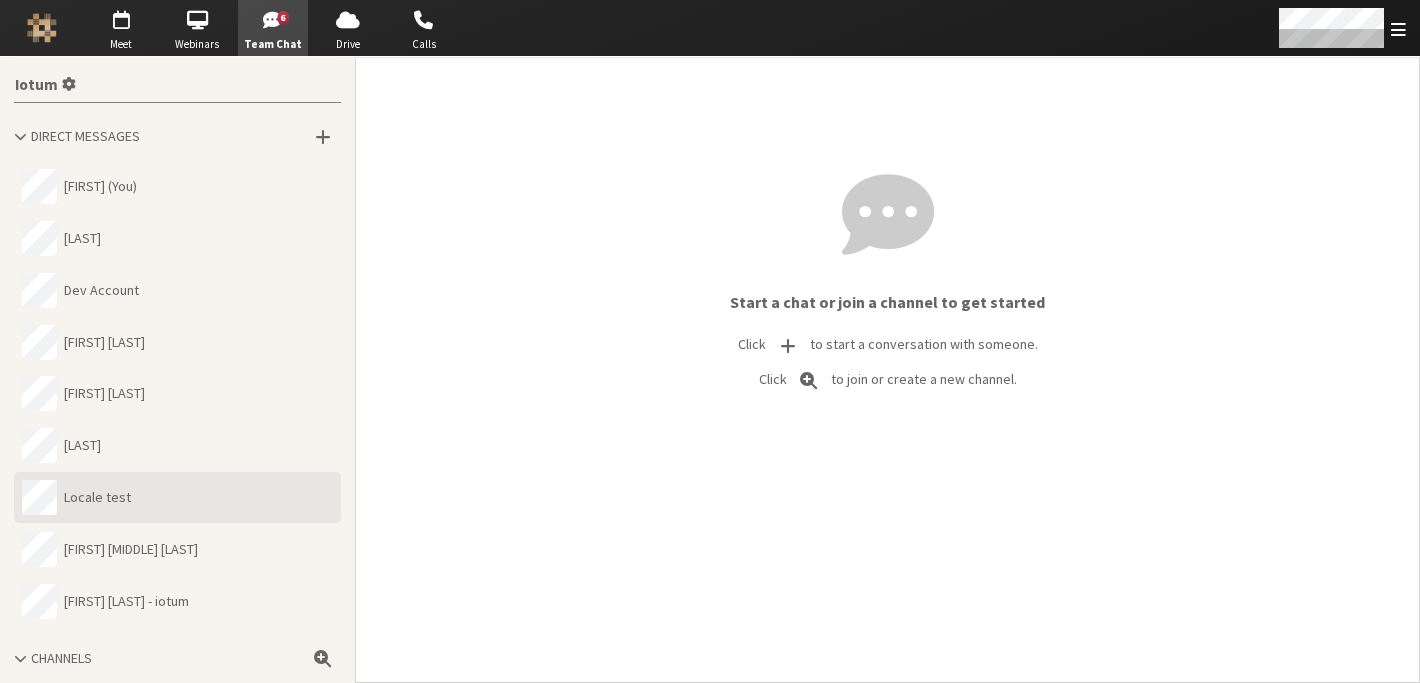 scroll, scrollTop: 21, scrollLeft: 0, axis: vertical 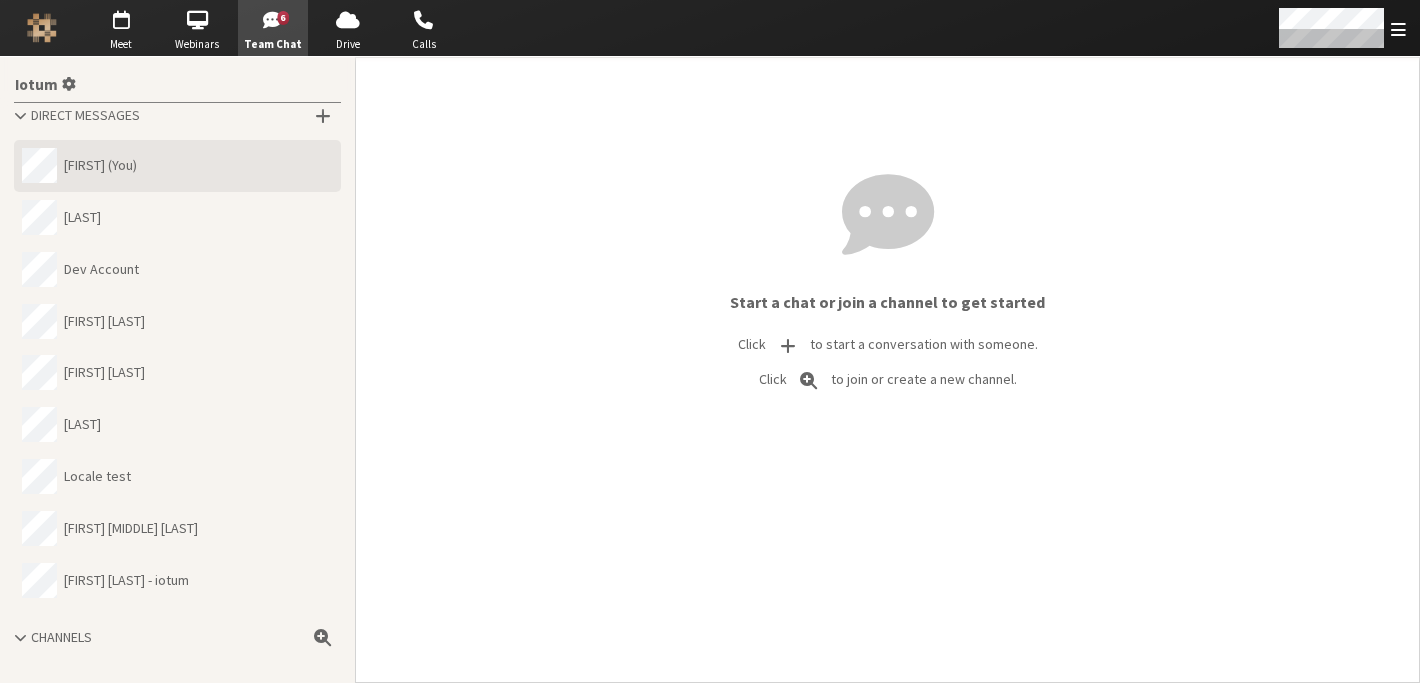 click on "Anita (You)" at bounding box center (177, 166) 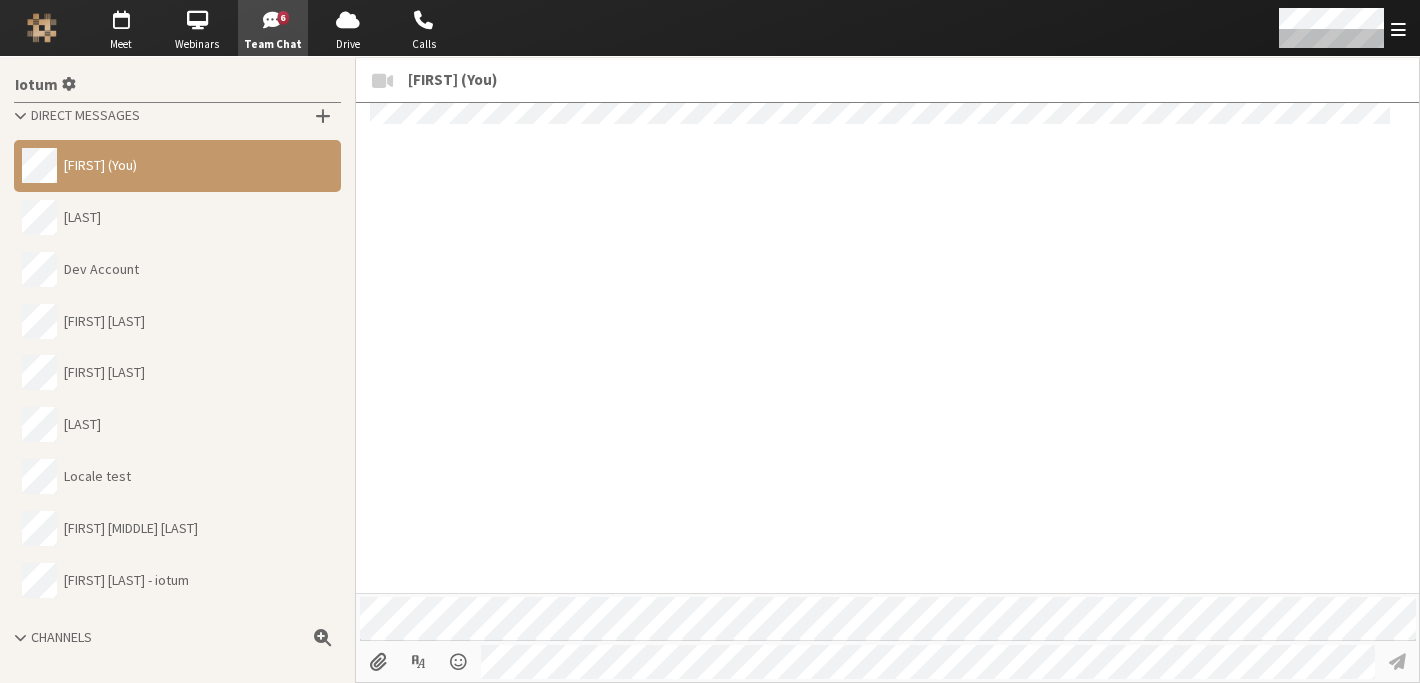 scroll, scrollTop: 2388, scrollLeft: 0, axis: vertical 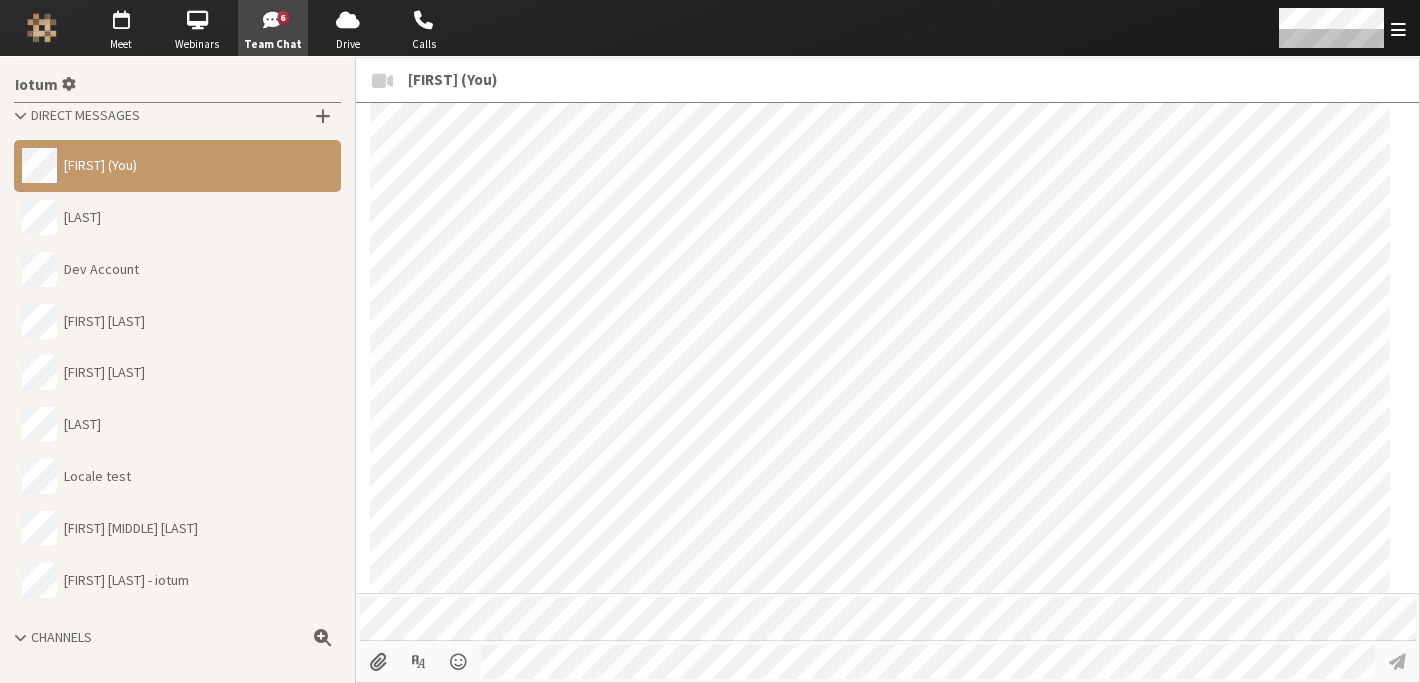 click at bounding box center [273, 20] 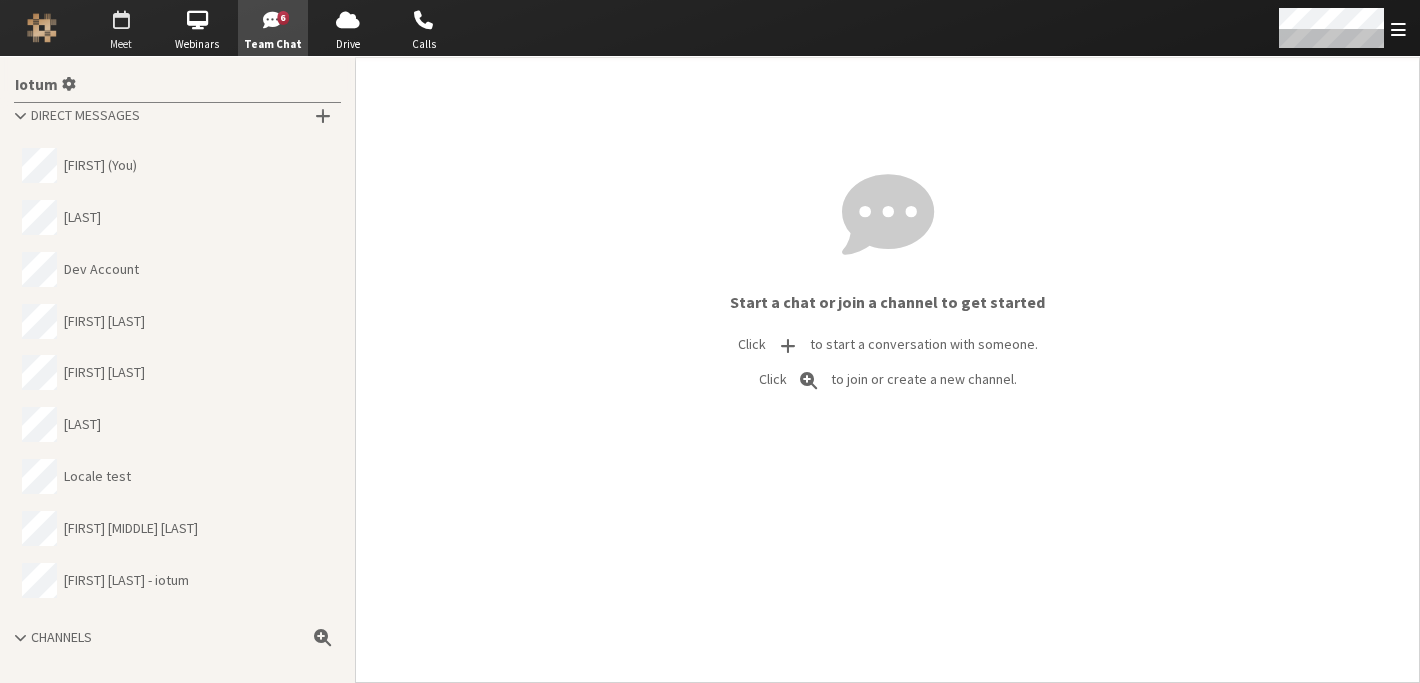 click at bounding box center (121, 20) 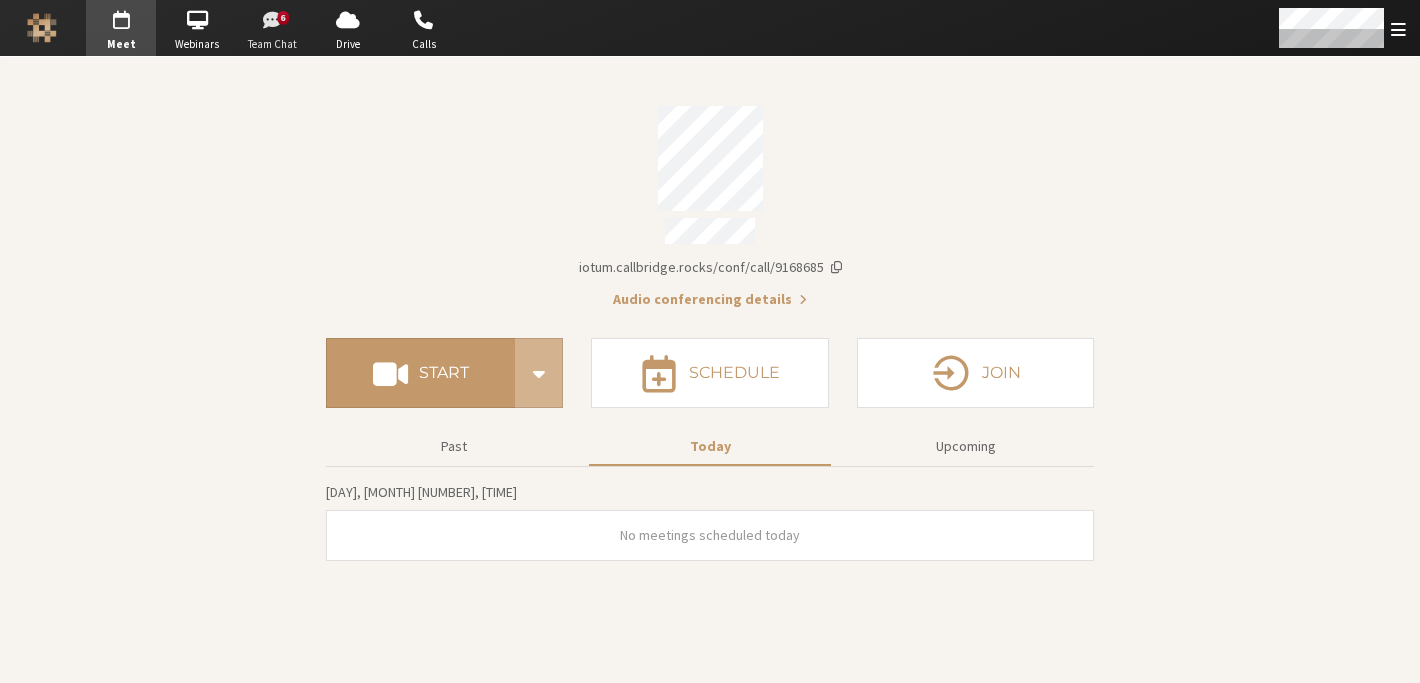 click at bounding box center [273, 20] 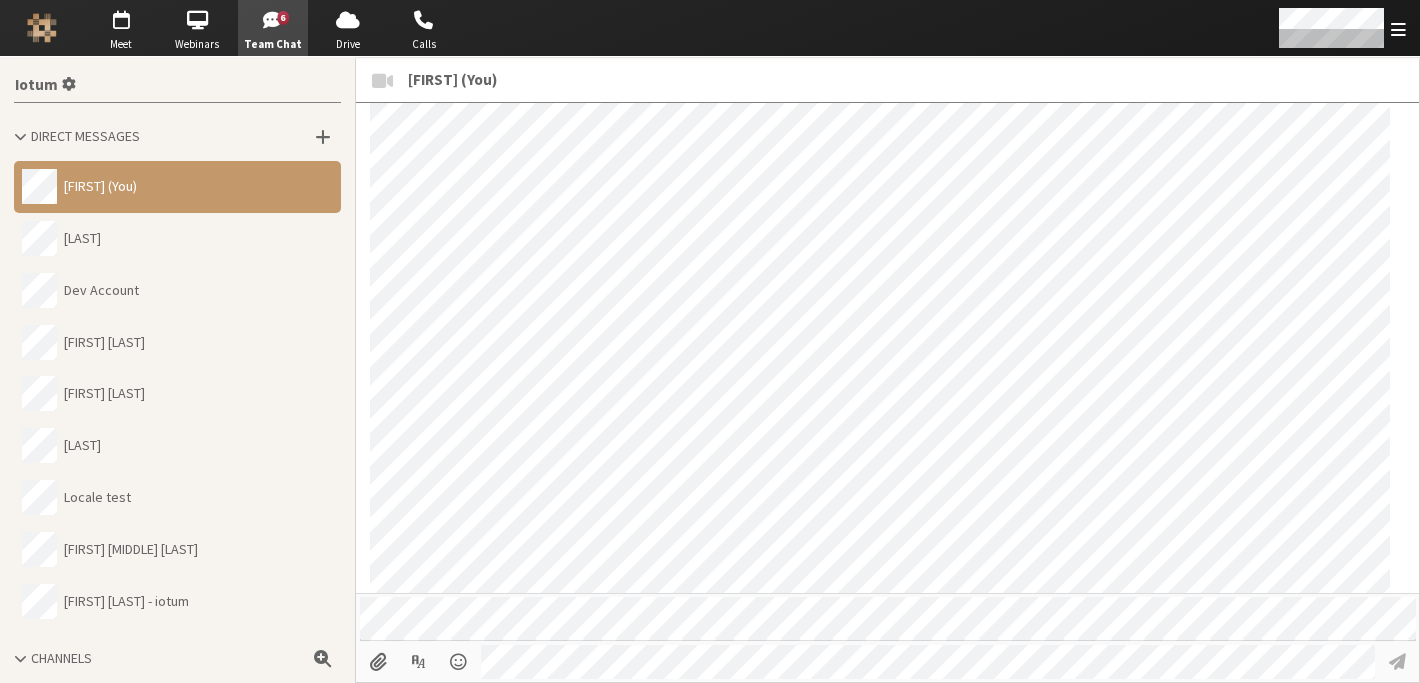 scroll, scrollTop: 2345, scrollLeft: 0, axis: vertical 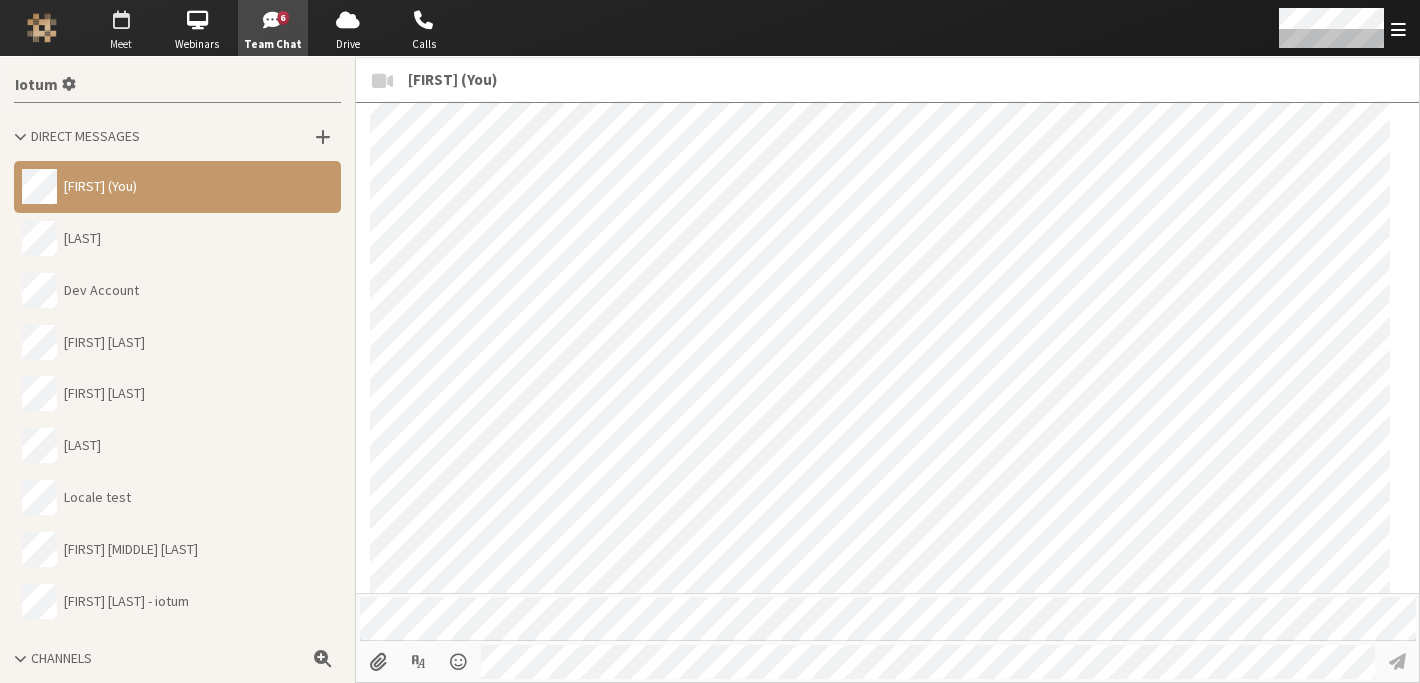 click on "Meet" at bounding box center [121, 44] 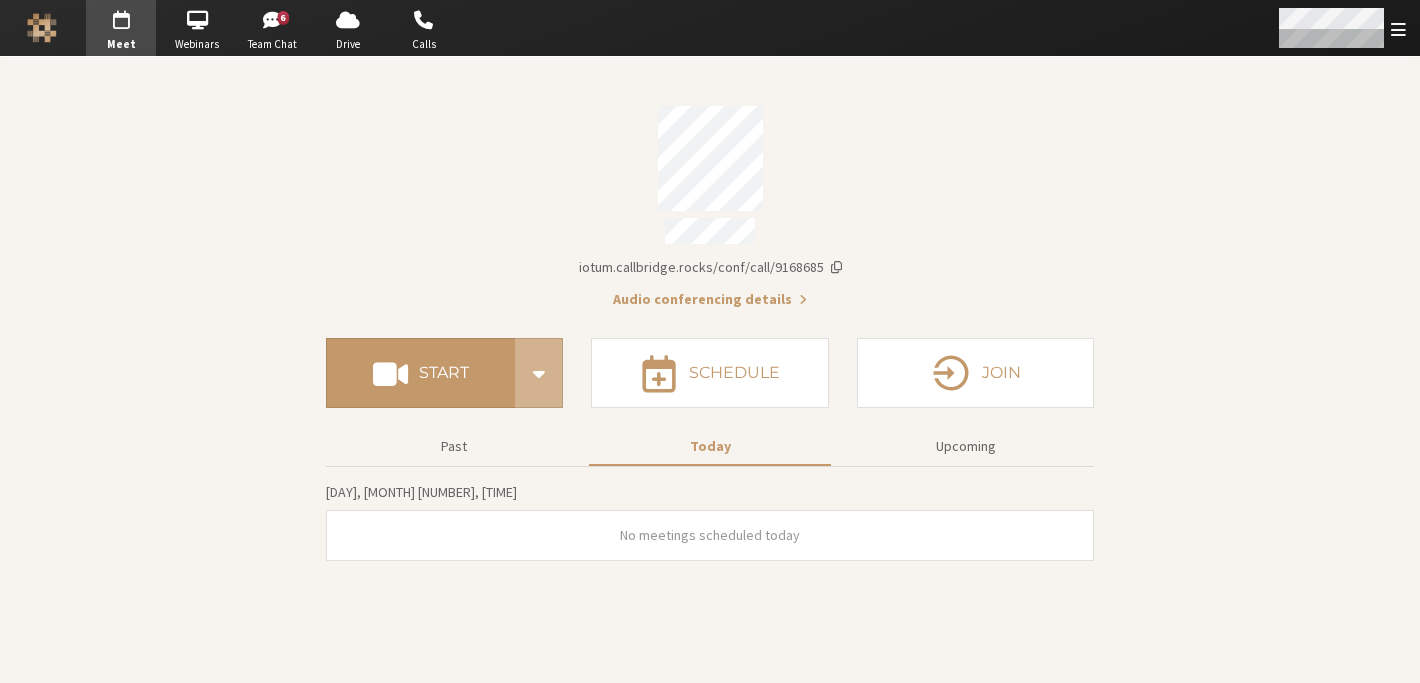 click at bounding box center (1398, 29) 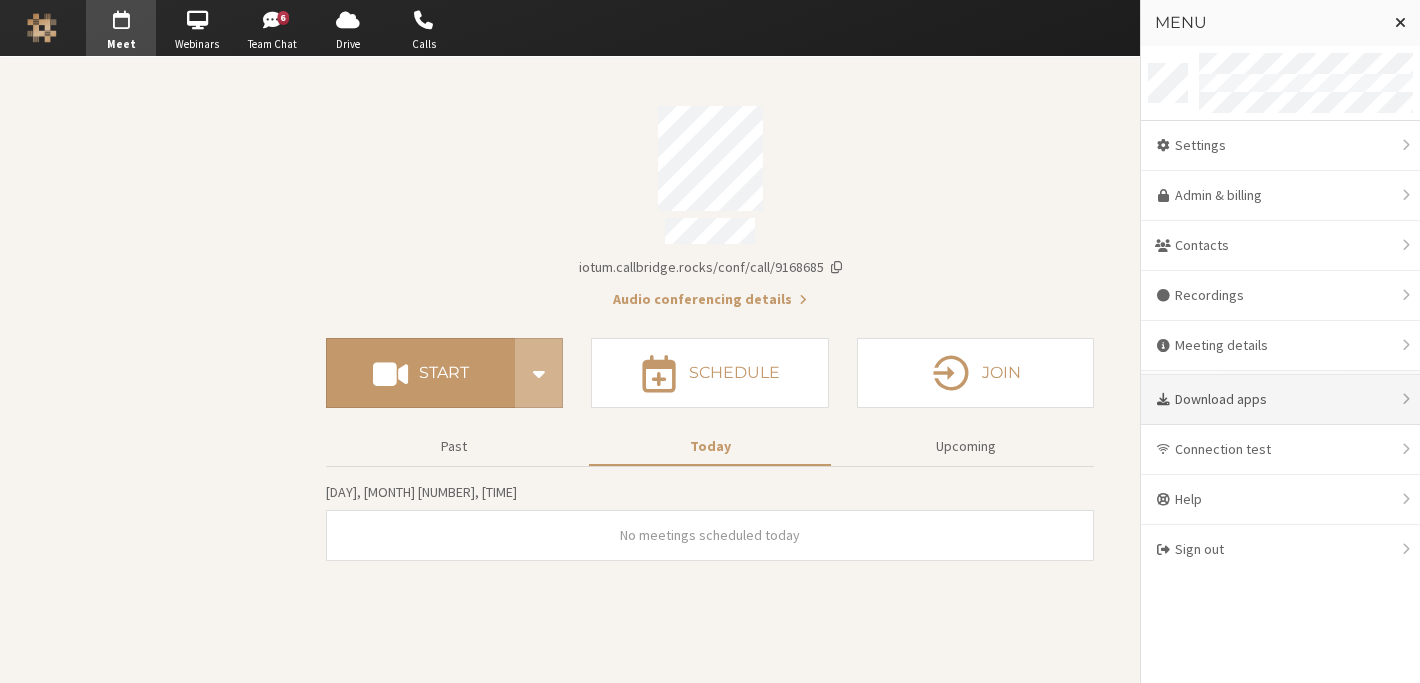 click on "Download apps" at bounding box center (1280, 400) 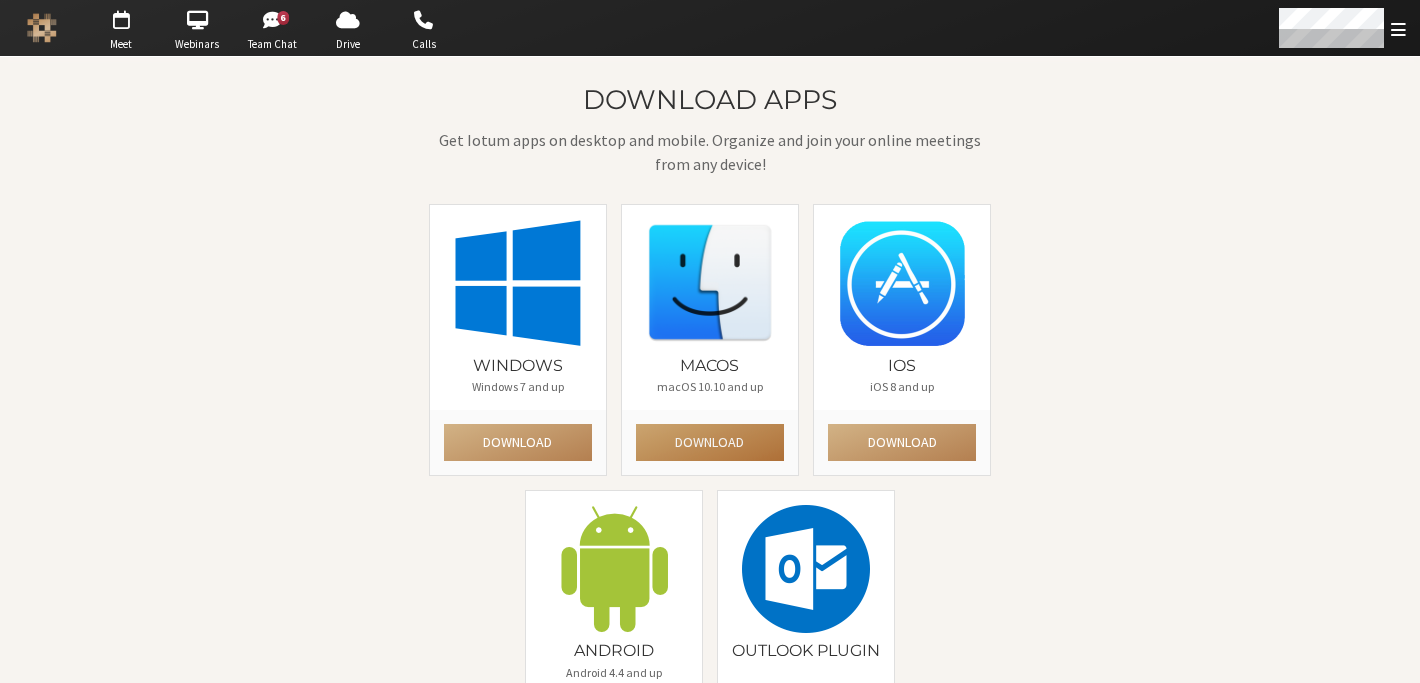 click on "Download" at bounding box center [710, 442] 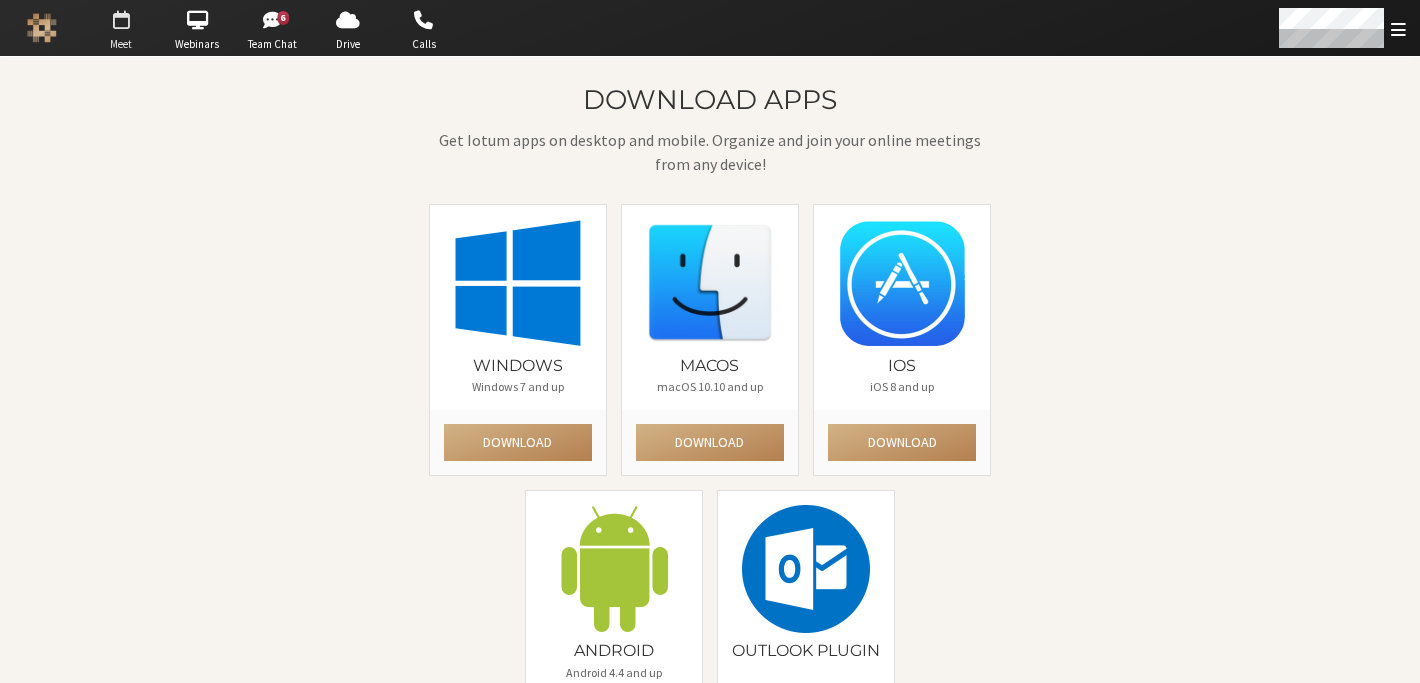 click at bounding box center (121, 20) 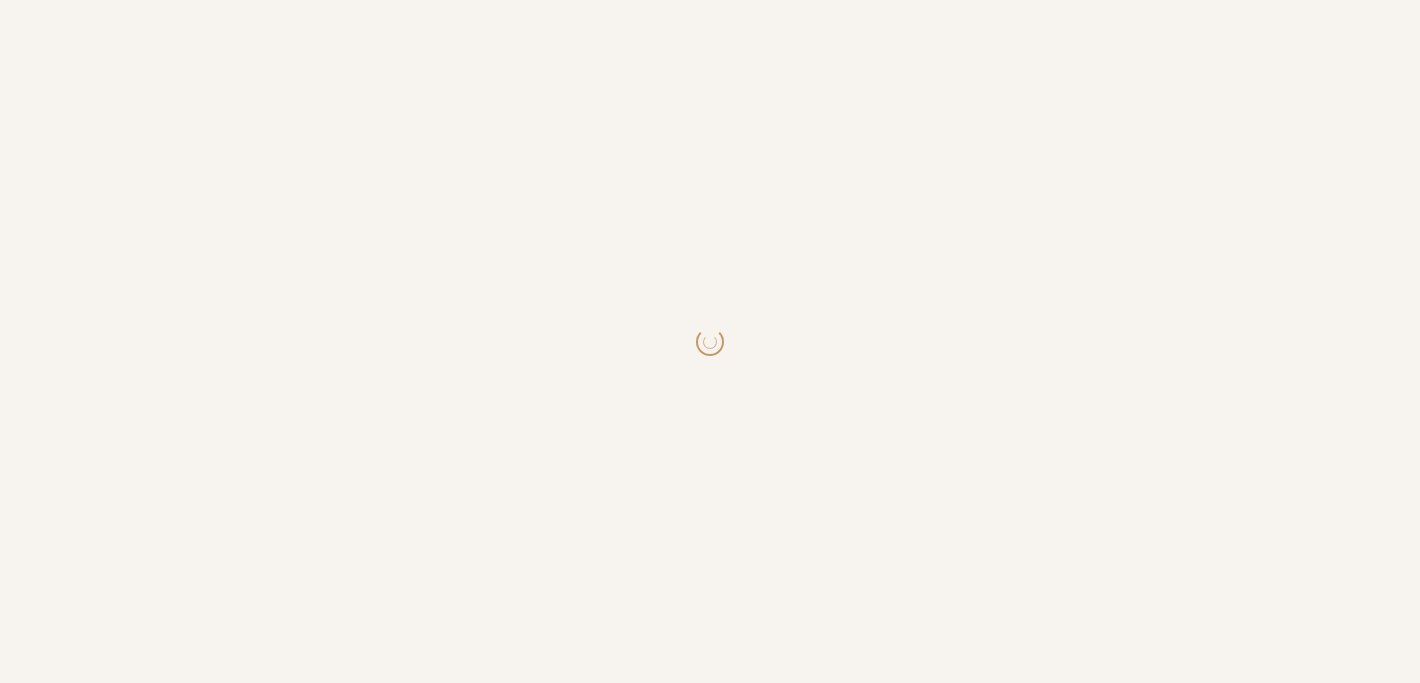 scroll, scrollTop: 0, scrollLeft: 0, axis: both 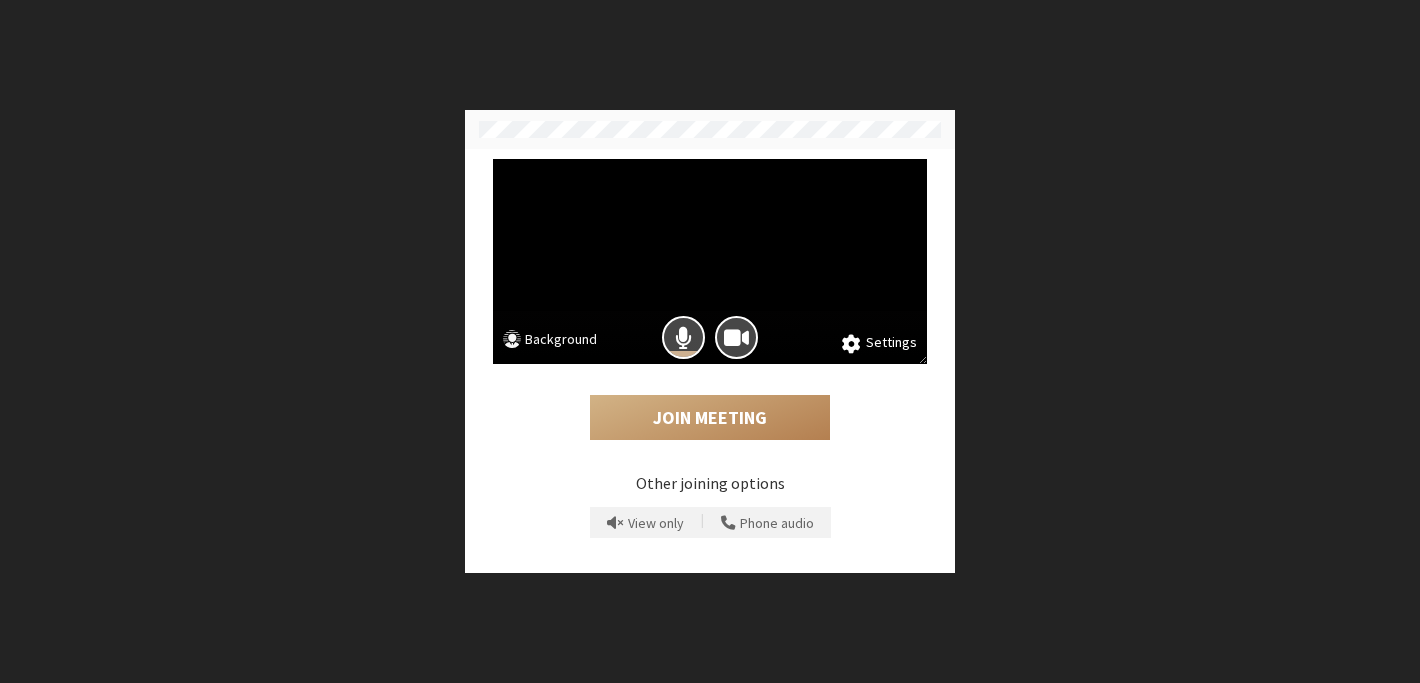 click on "Background" at bounding box center [550, 341] 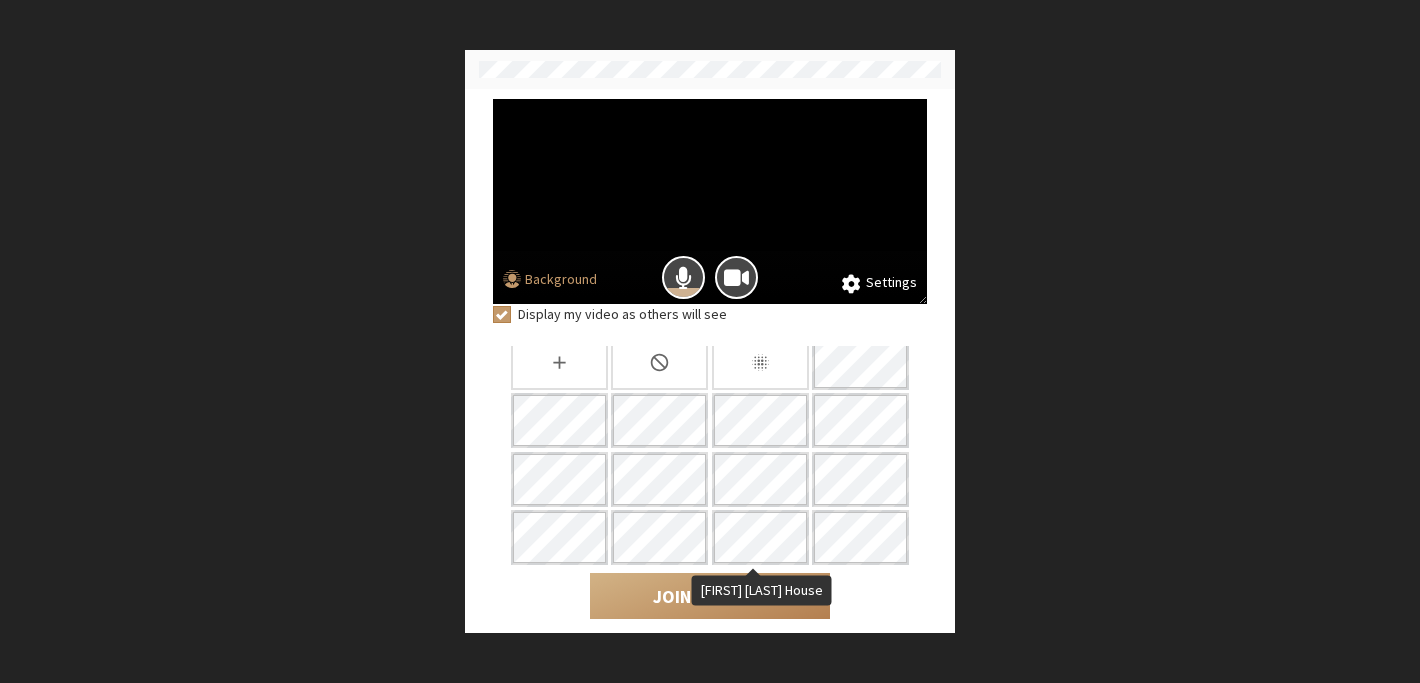 scroll, scrollTop: 27, scrollLeft: 0, axis: vertical 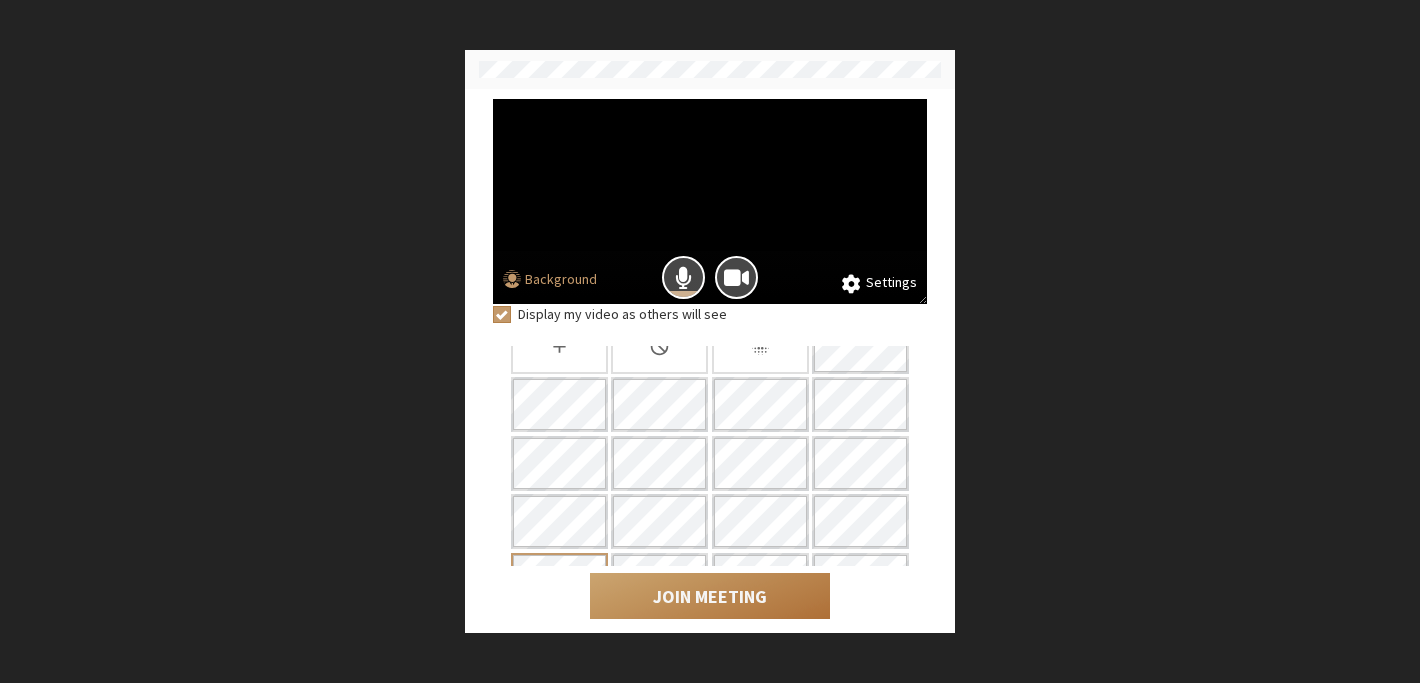 click on "Join Meeting" at bounding box center (710, 596) 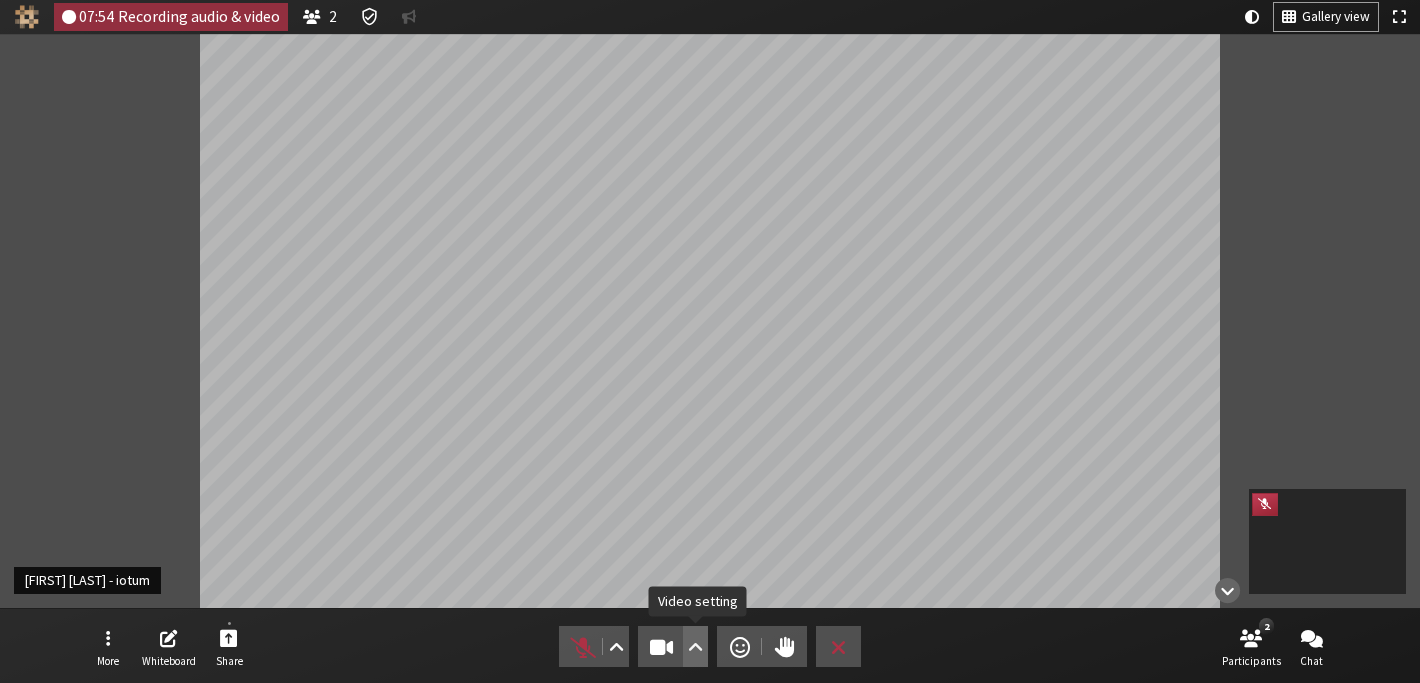 click at bounding box center (695, 646) 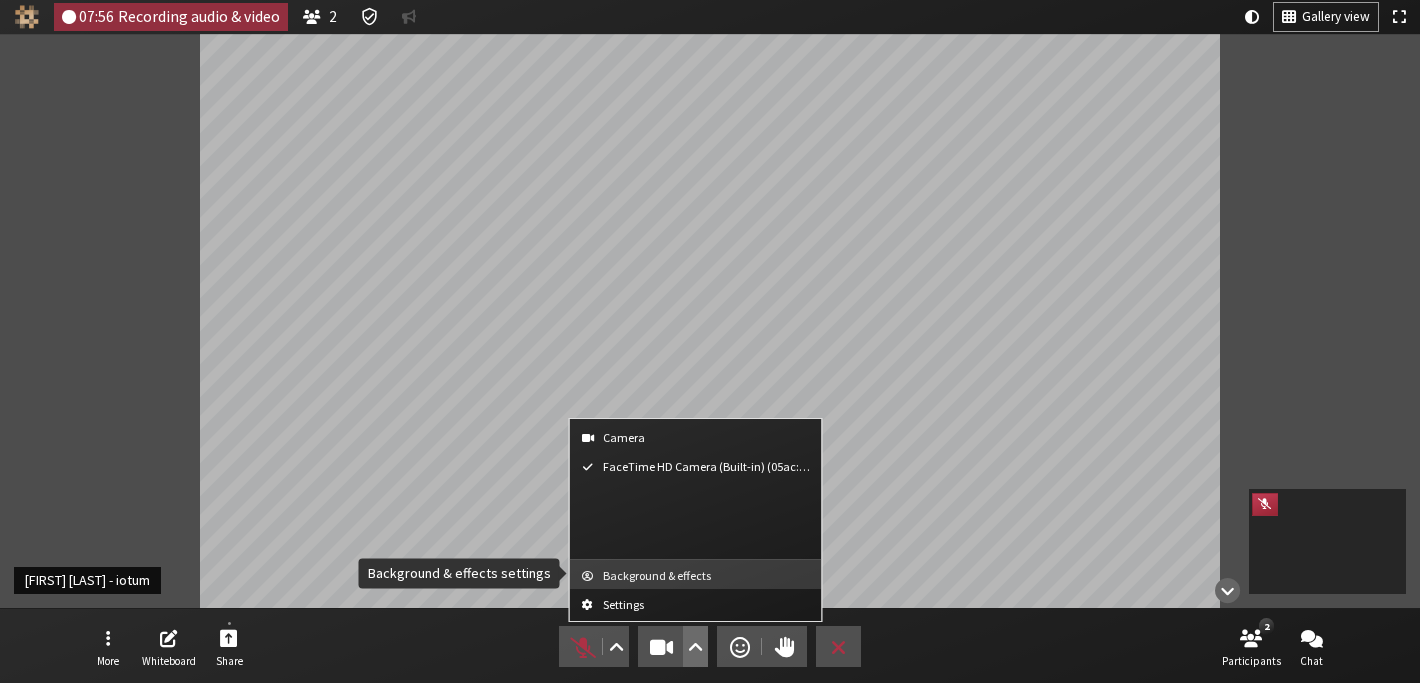 click on "Background & effects" at bounding box center [708, 575] 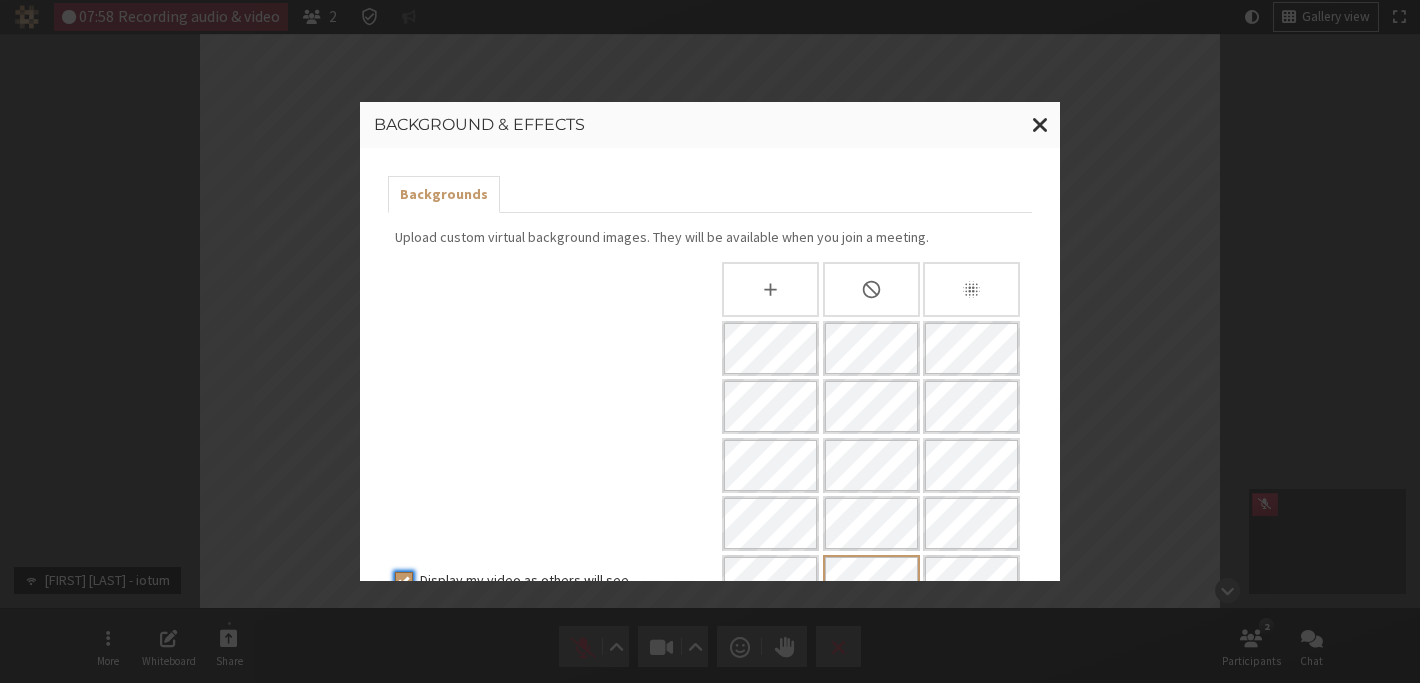 scroll, scrollTop: 324, scrollLeft: 0, axis: vertical 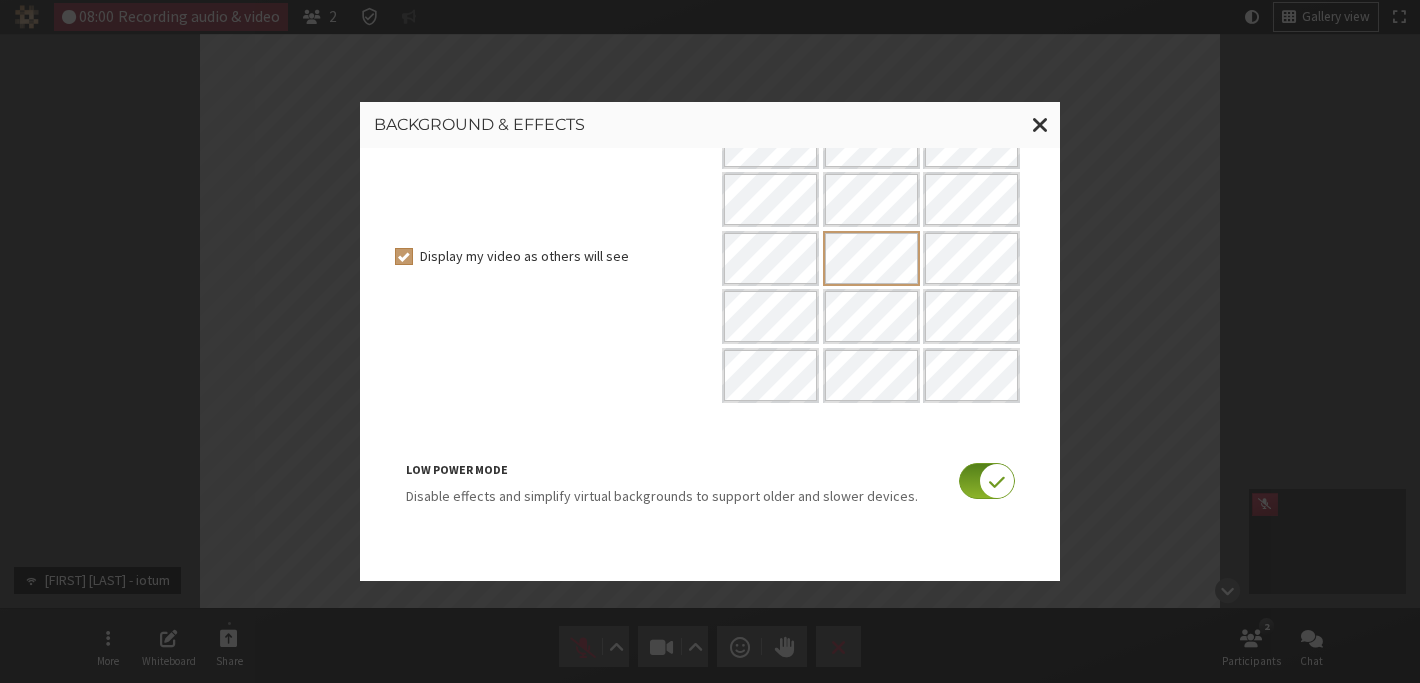 click on "Background & effects Backgrounds Upload custom virtual background images. They will be available when you join a meeting. Display my video as others will see Low power mode Disable effects and simplify virtual backgrounds to support older and slower devices." at bounding box center [710, 341] 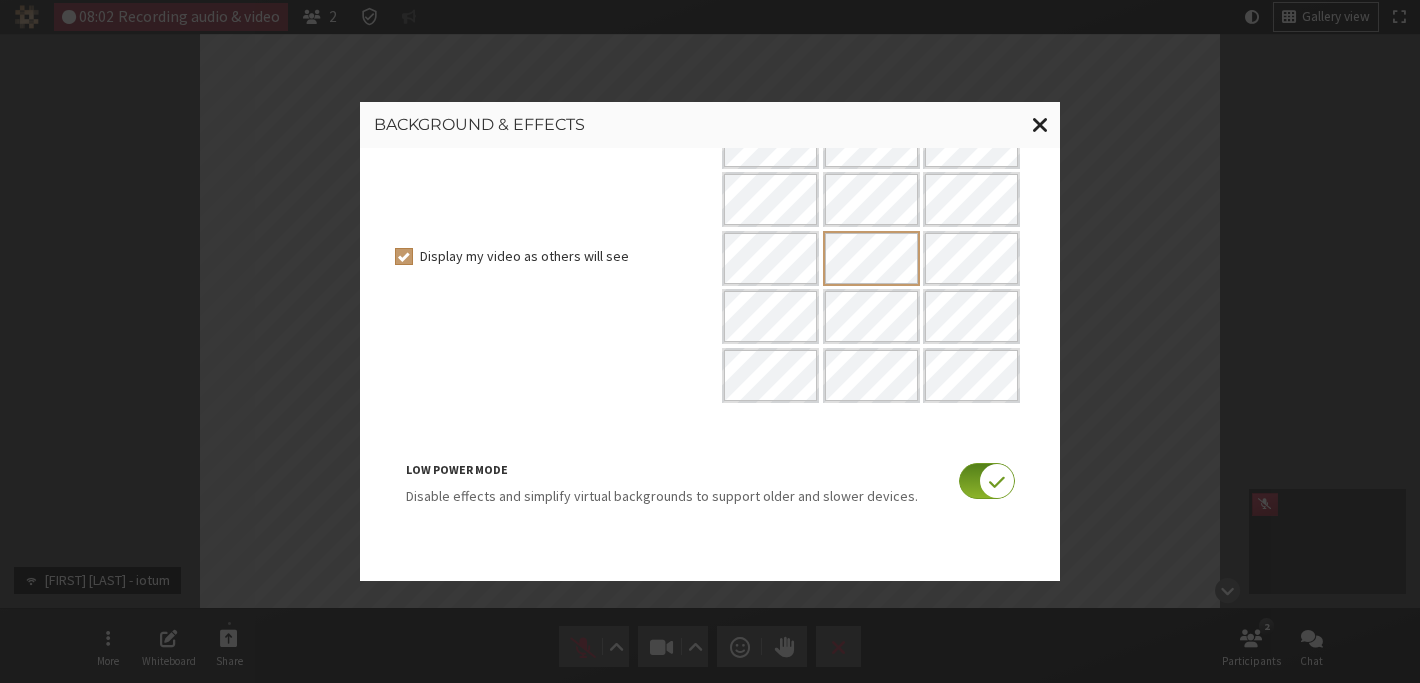 click at bounding box center (1040, 124) 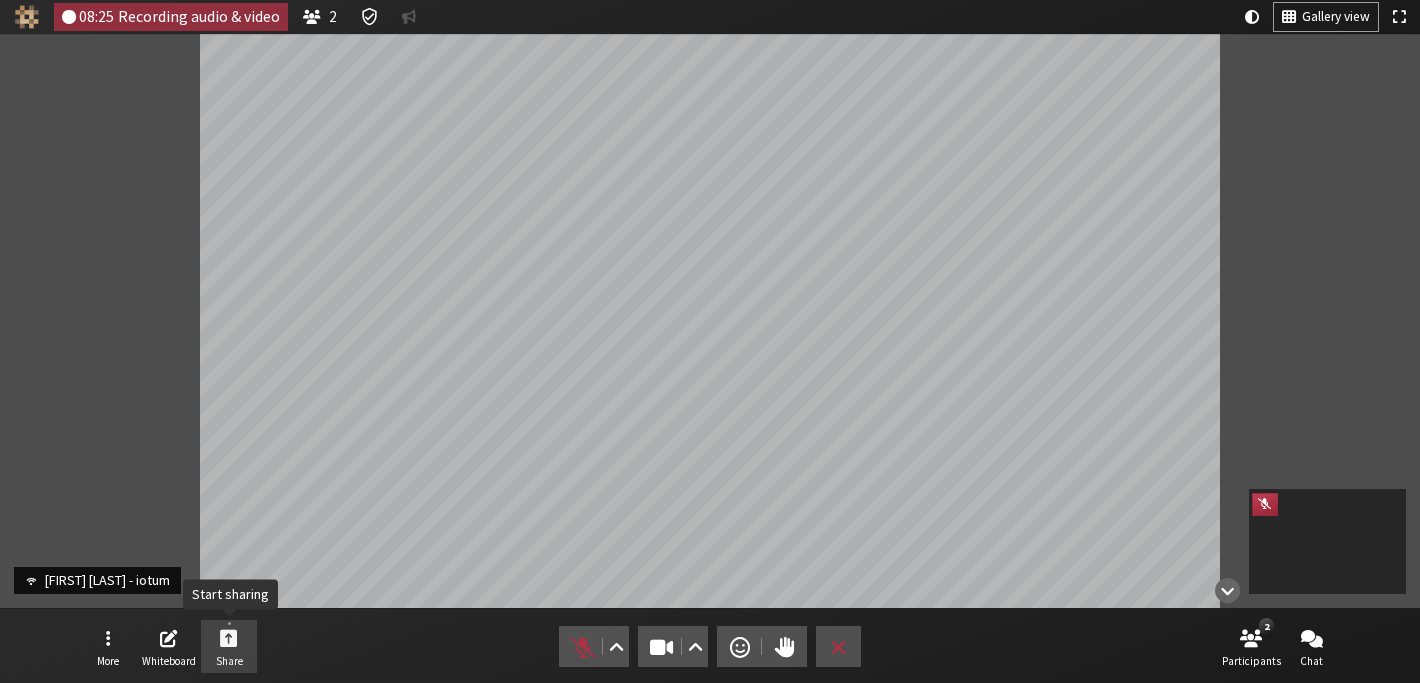 click at bounding box center [229, 637] 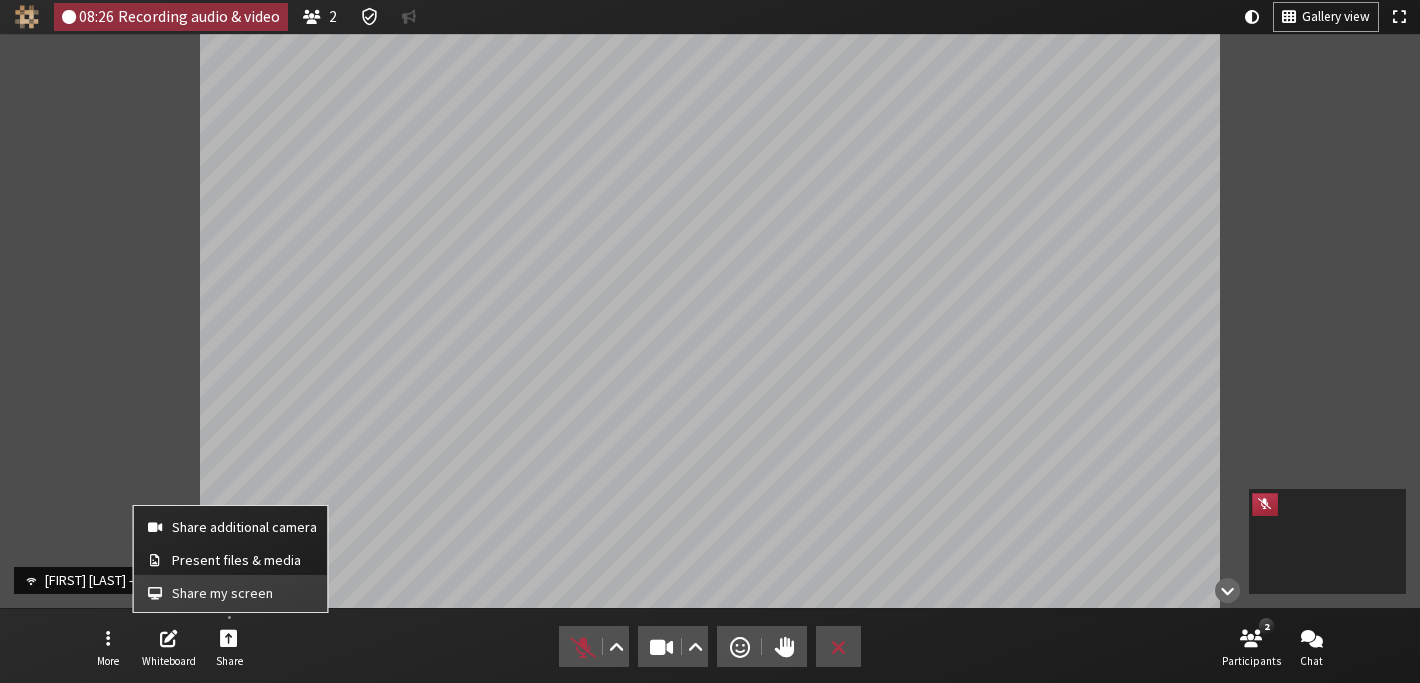 click on "Share my screen" at bounding box center (231, 593) 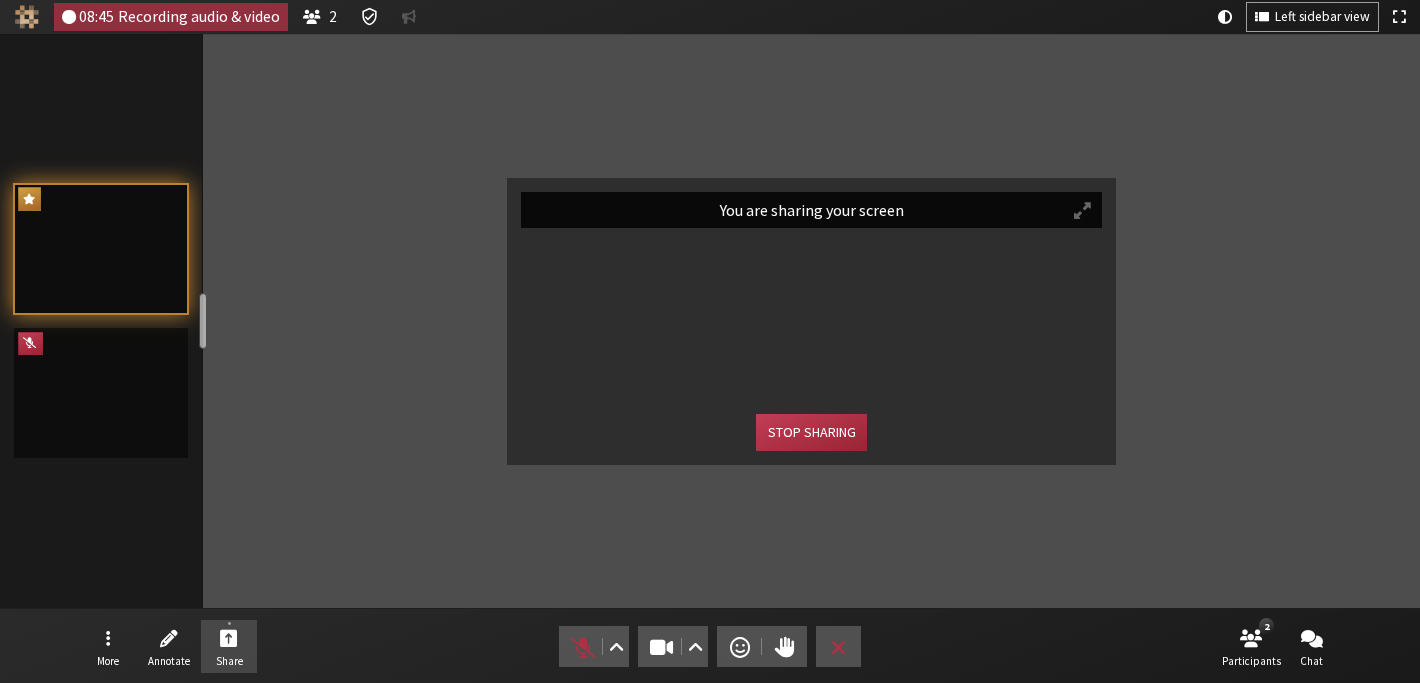 click on "You are sharing your screen Stop sharing" at bounding box center [811, 321] 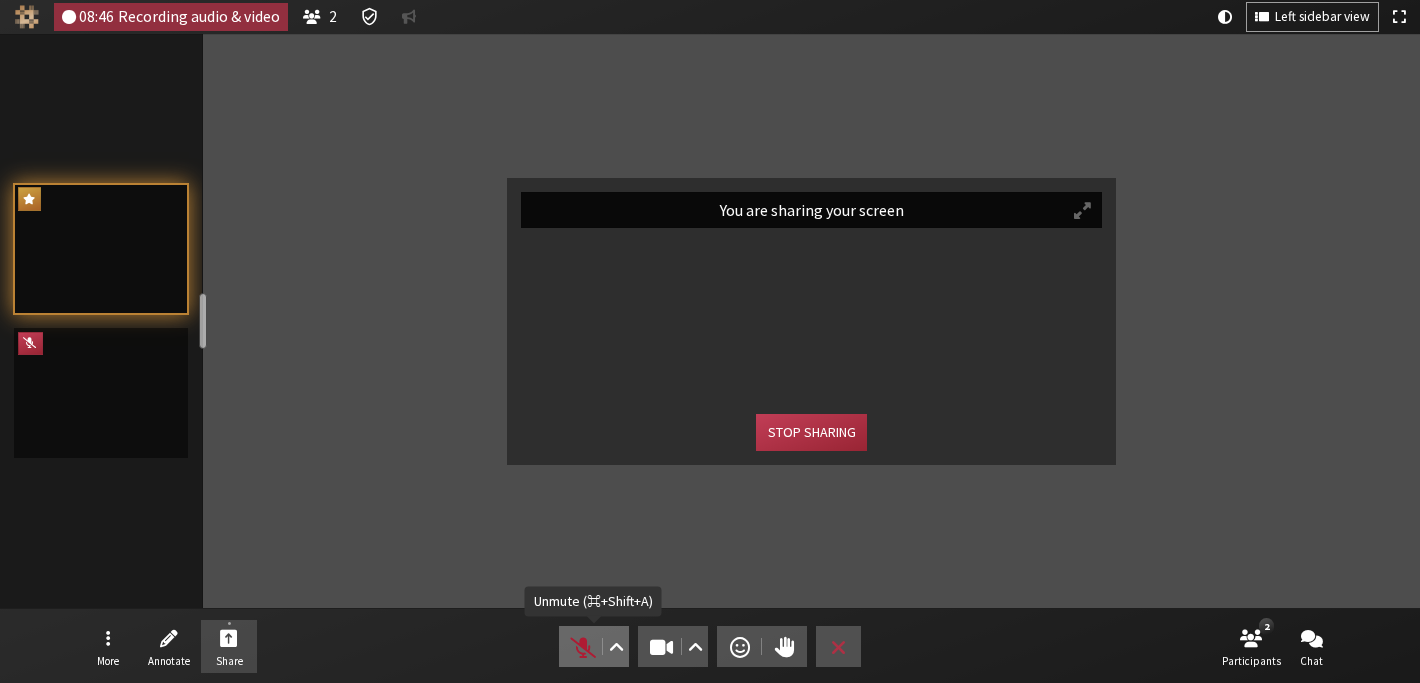click at bounding box center [583, 647] 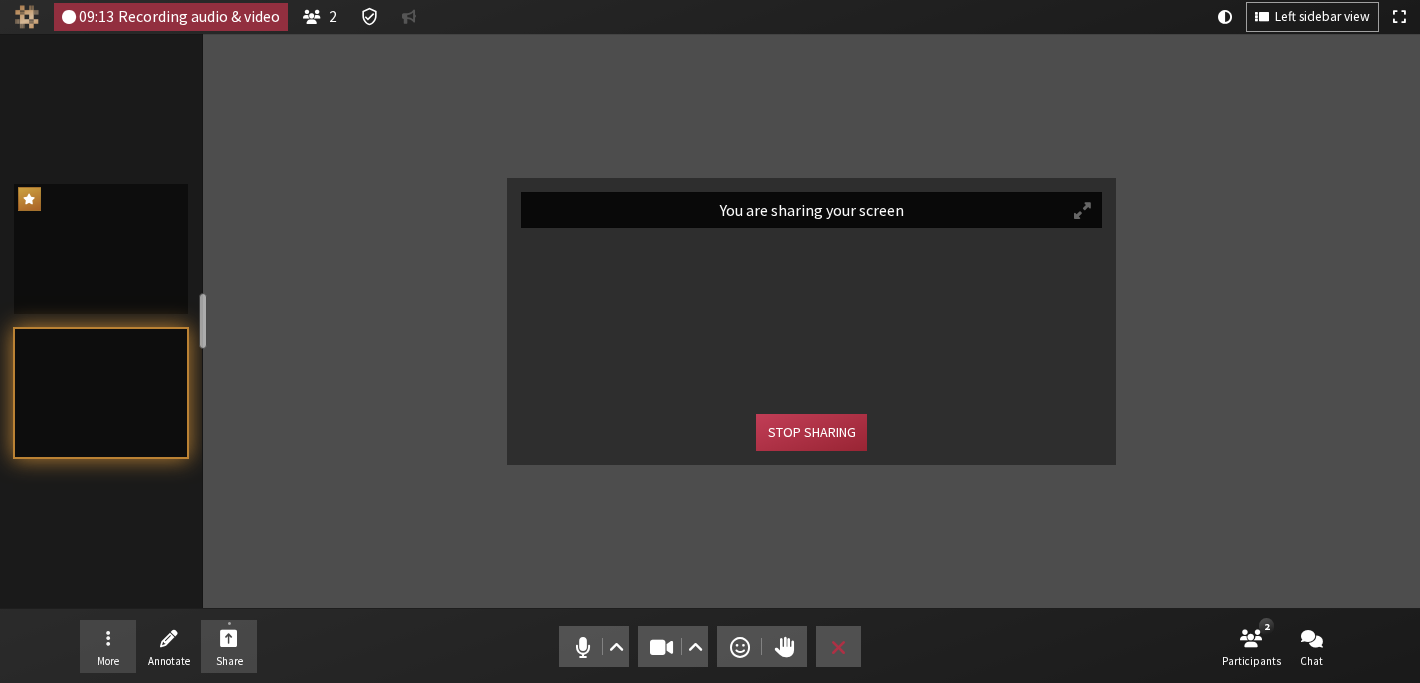 click on "More" at bounding box center (108, 647) 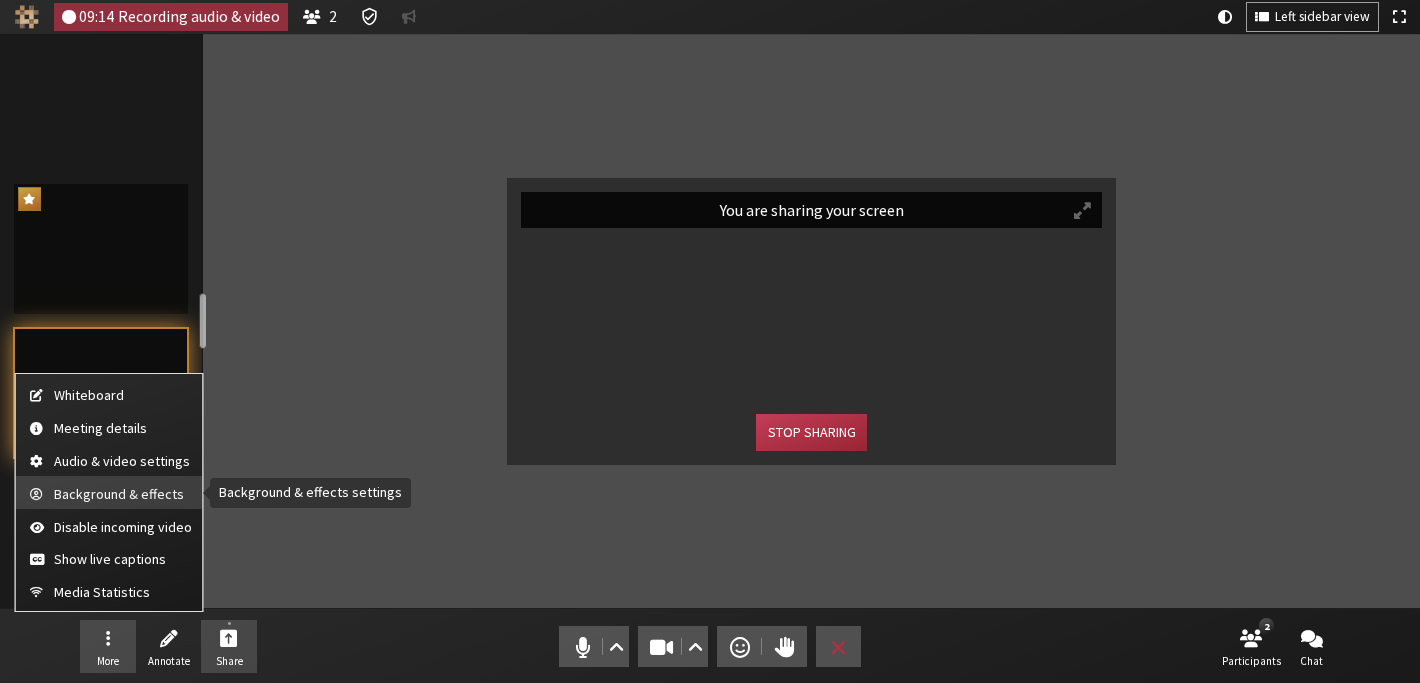 click on "Background & effects" at bounding box center [123, 494] 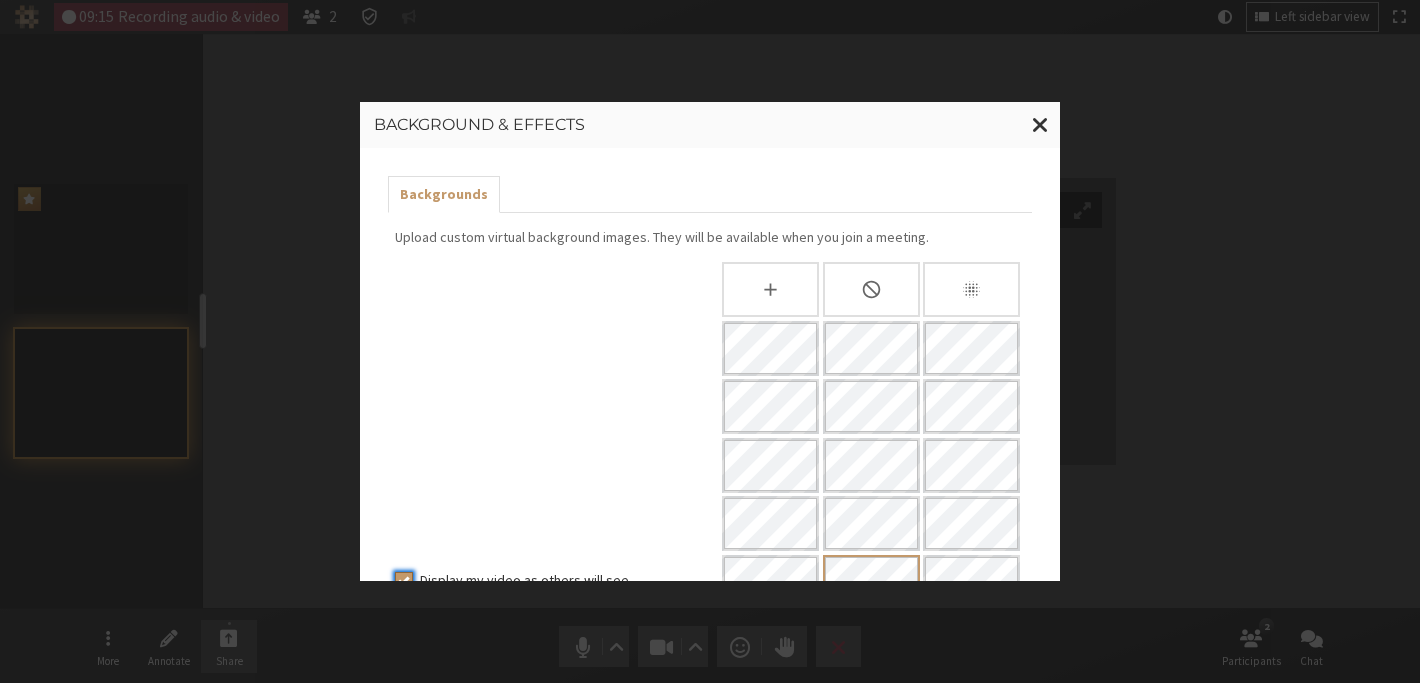 scroll, scrollTop: 324, scrollLeft: 0, axis: vertical 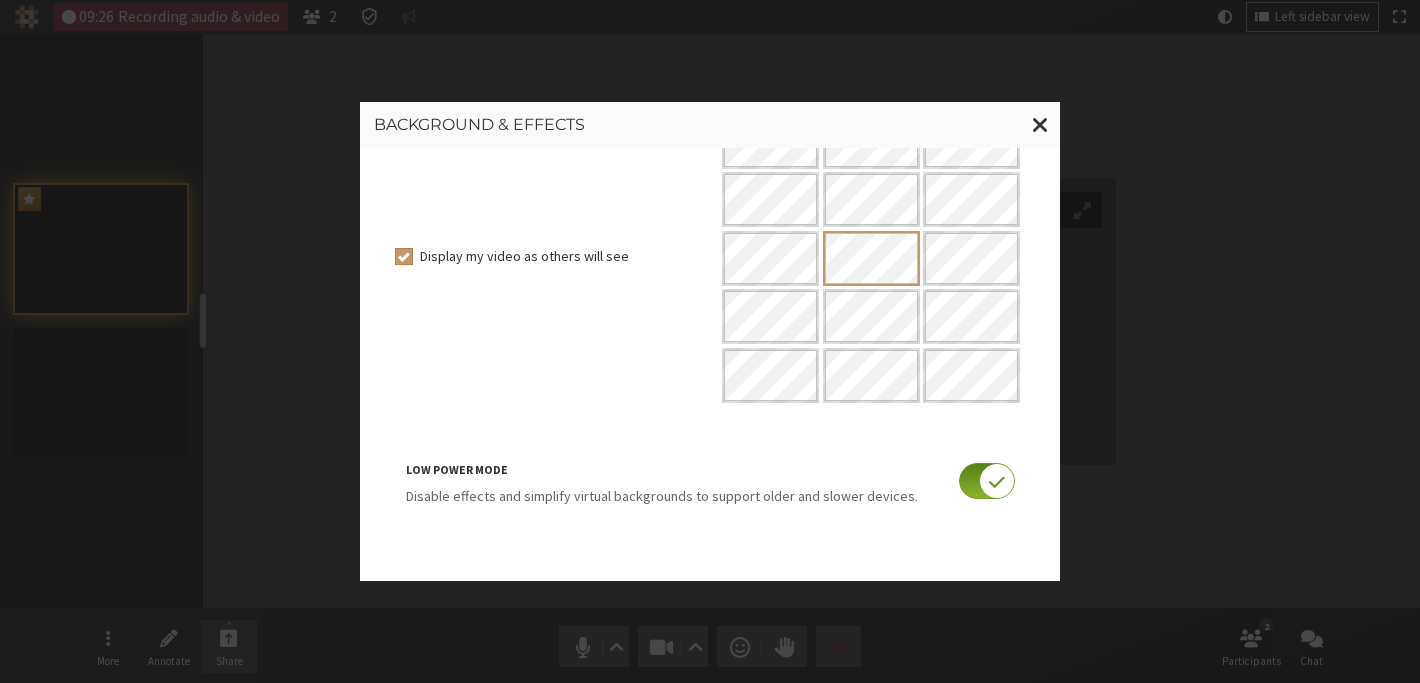 click at bounding box center (987, 481) 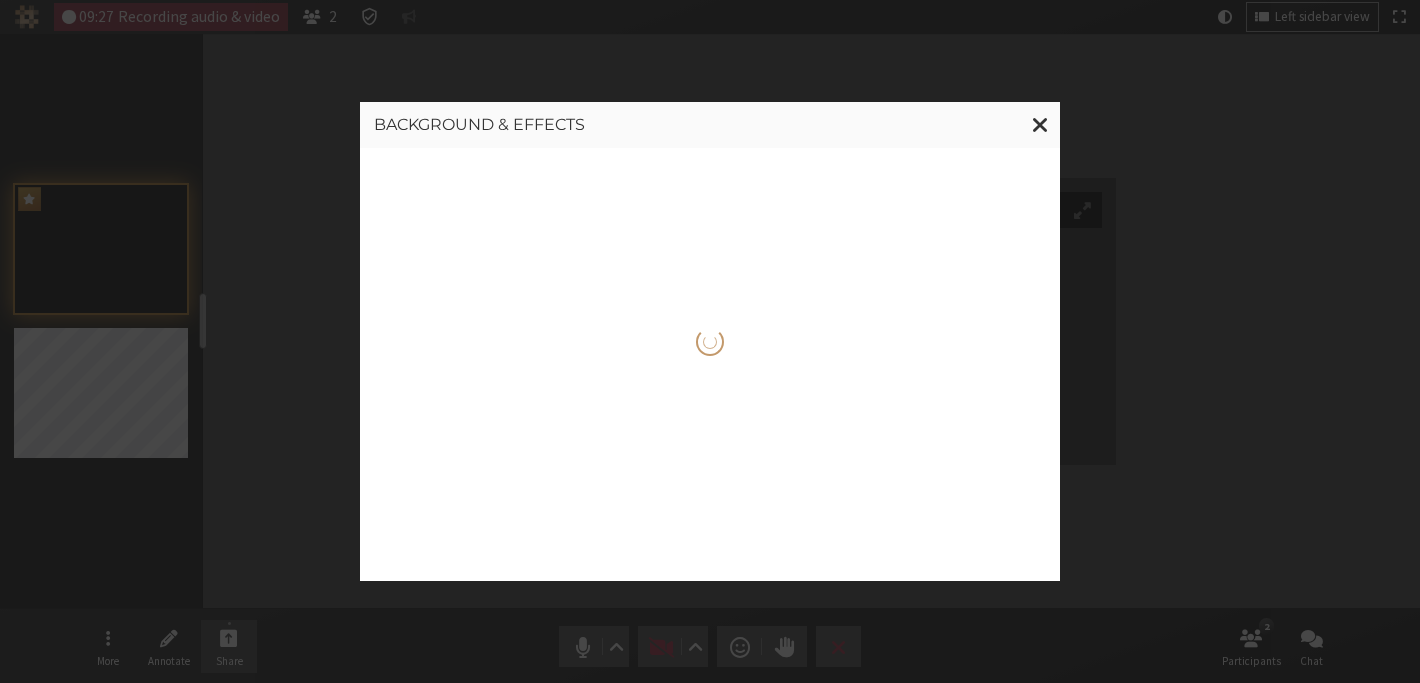 scroll, scrollTop: 0, scrollLeft: 0, axis: both 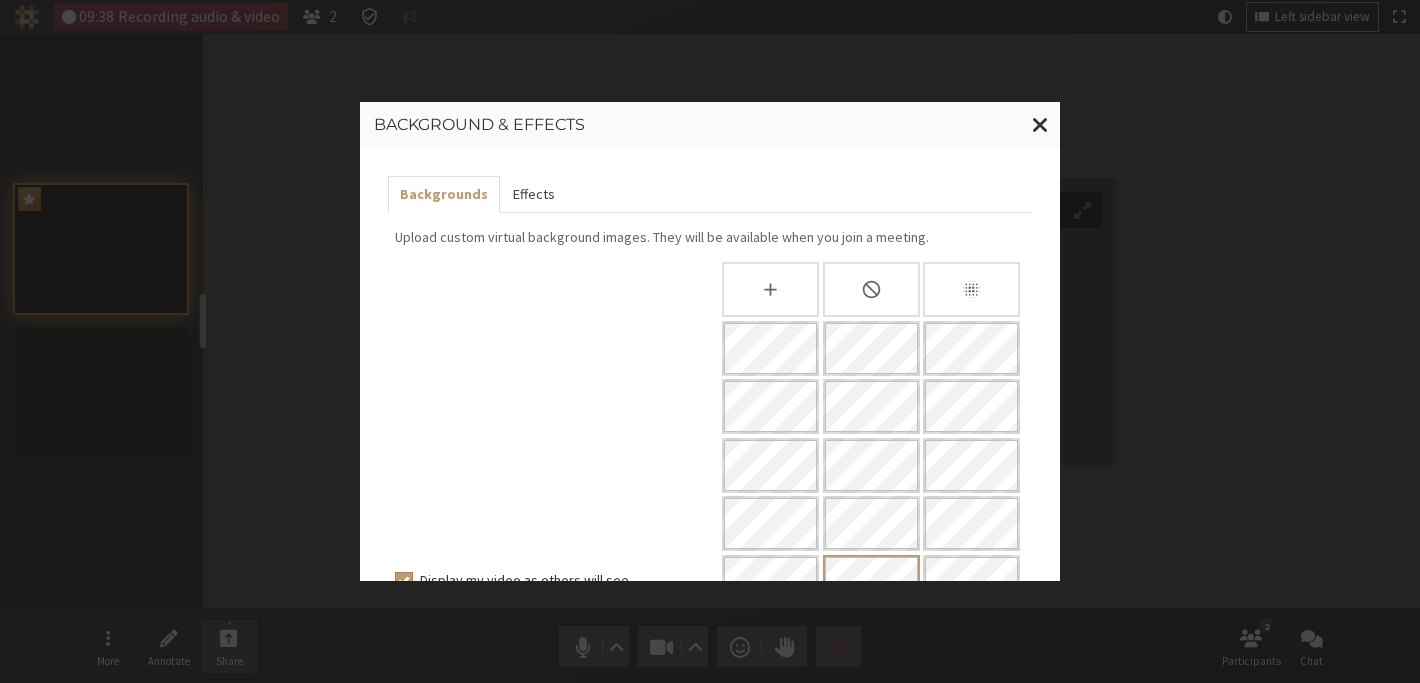 click on "Effects" at bounding box center (533, 194) 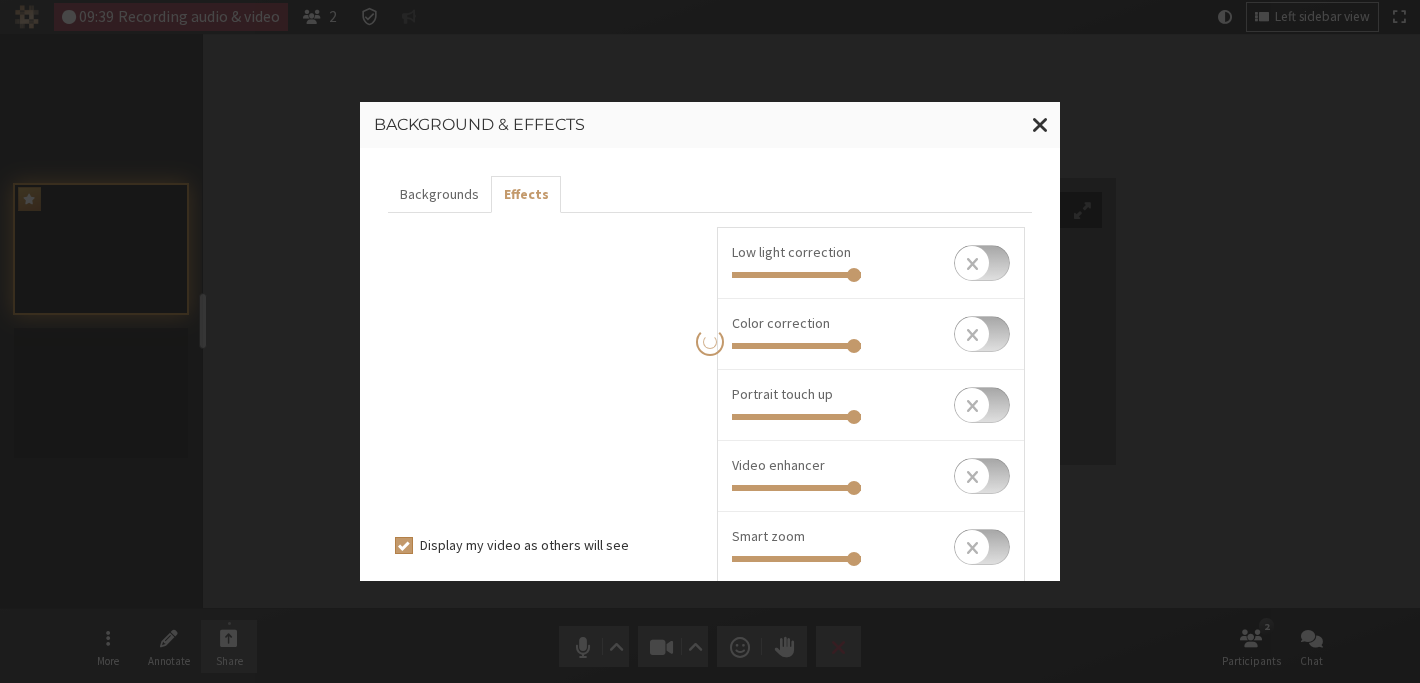 type on "0.25" 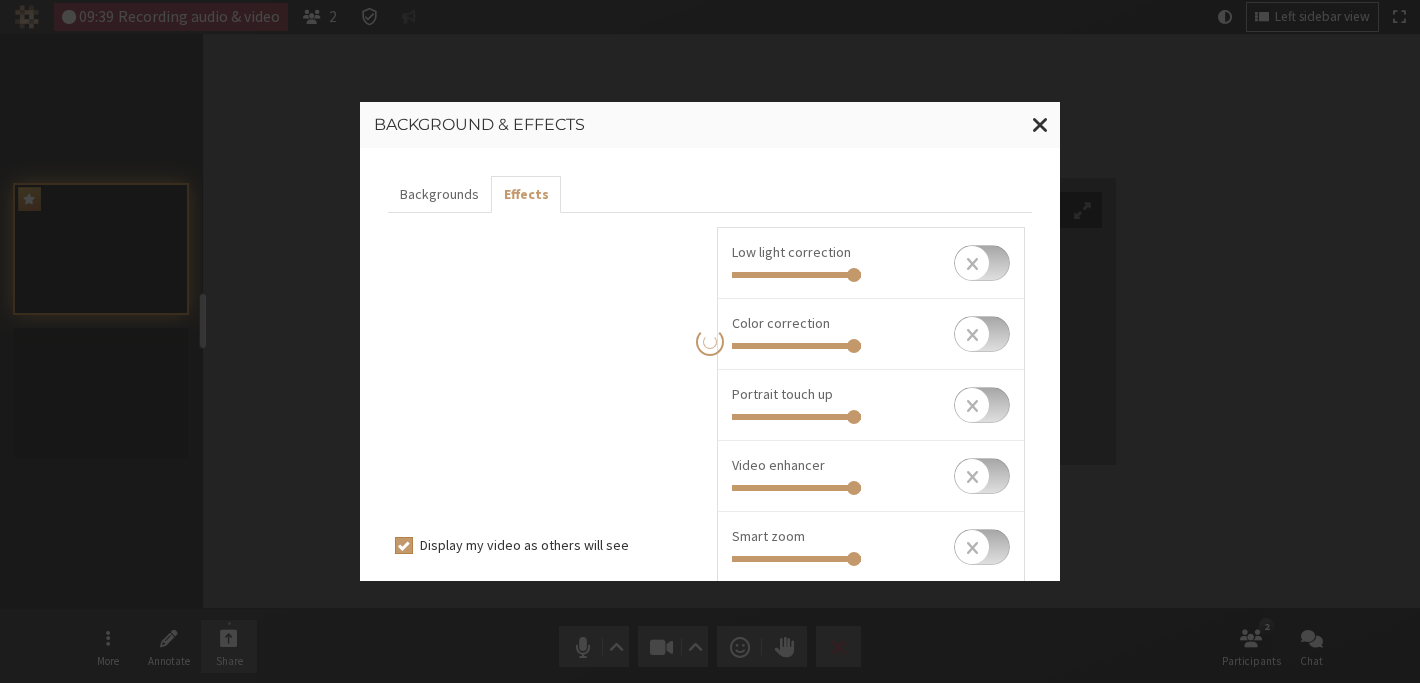 type on "0.5" 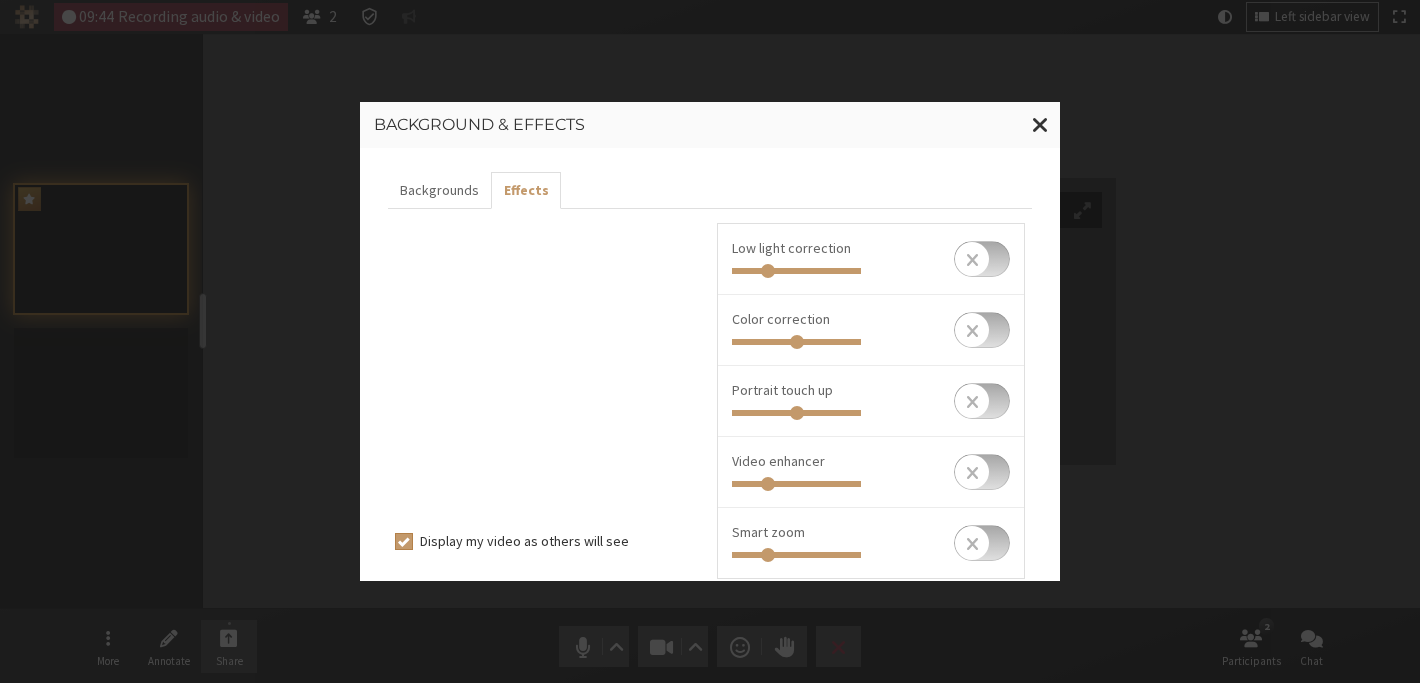 scroll, scrollTop: 0, scrollLeft: 0, axis: both 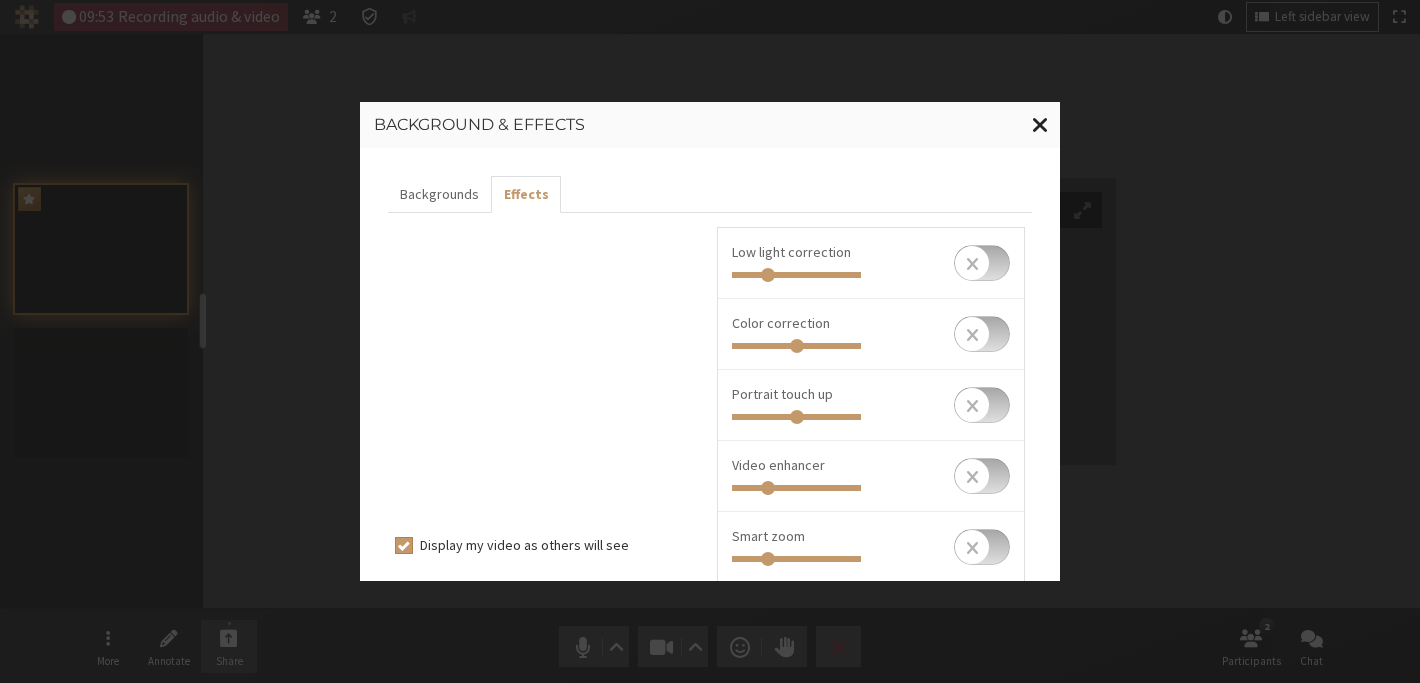click at bounding box center [1040, 125] 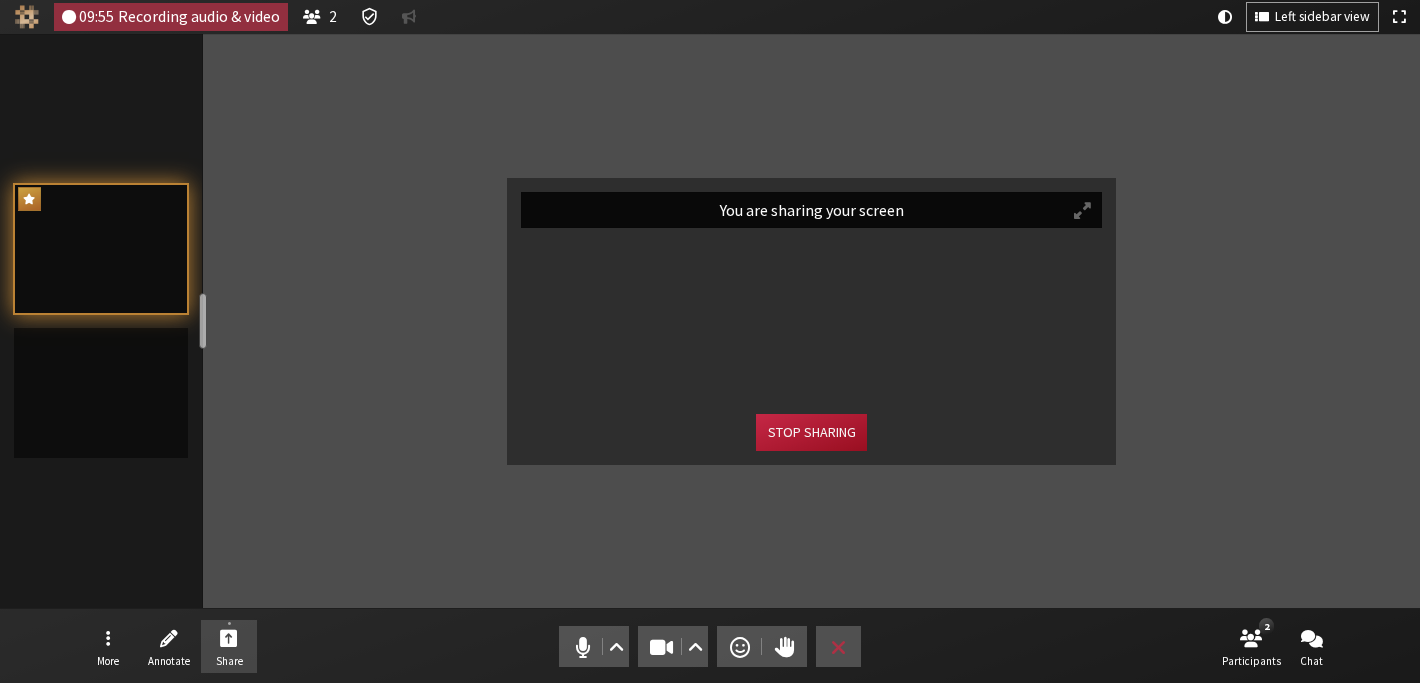 click on "Stop sharing" at bounding box center (811, 432) 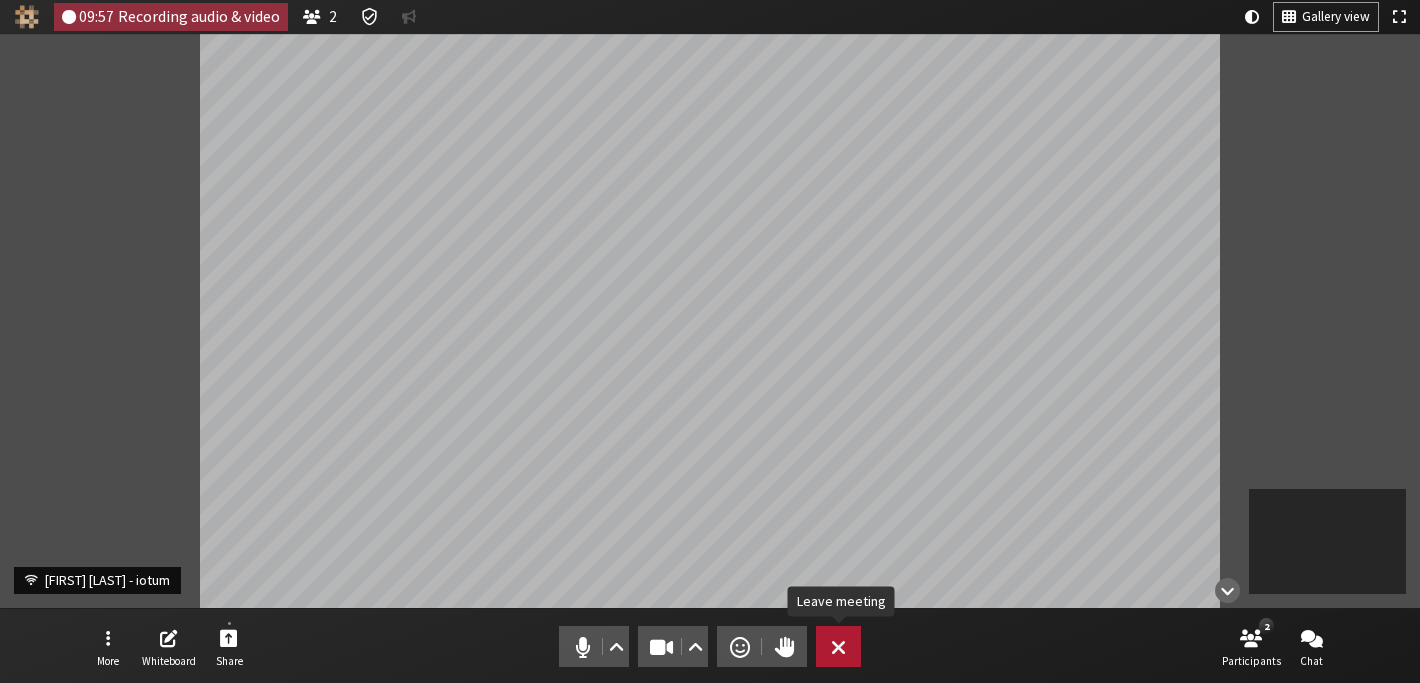 click on "Leave" at bounding box center (838, 646) 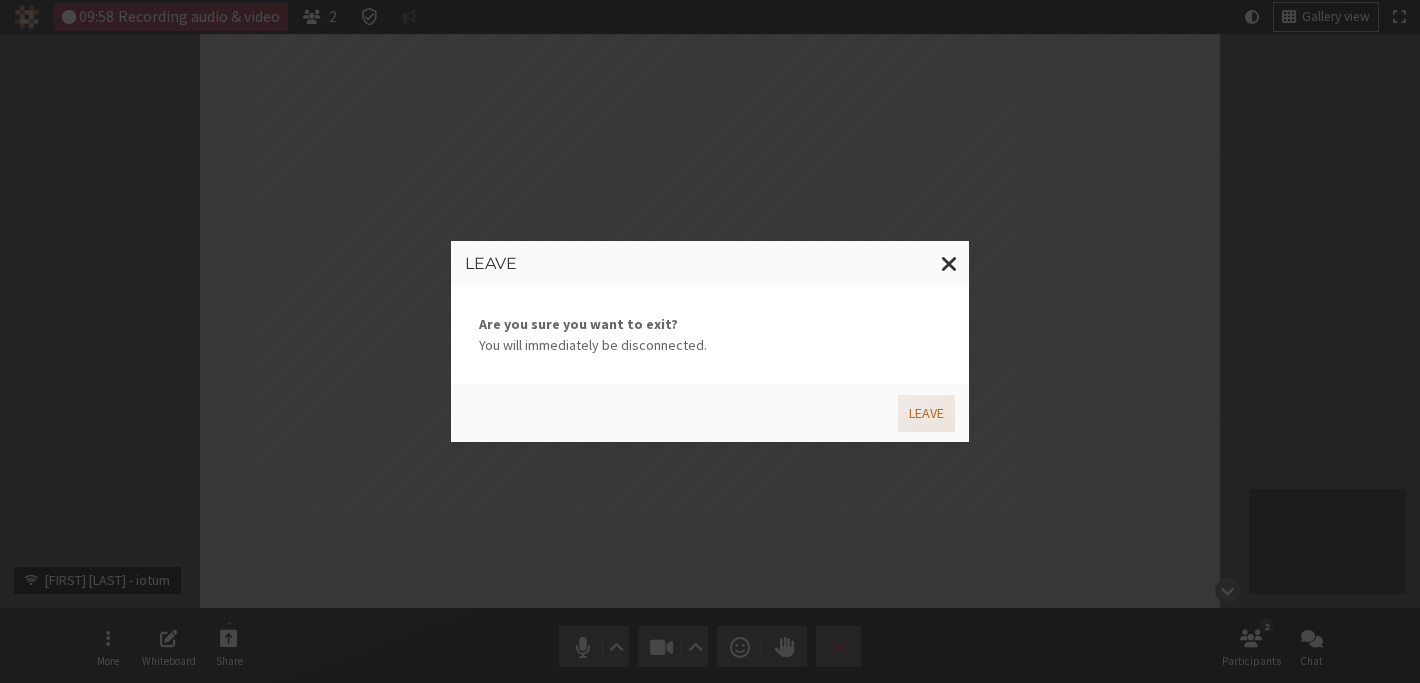 click on "Leave" at bounding box center [926, 413] 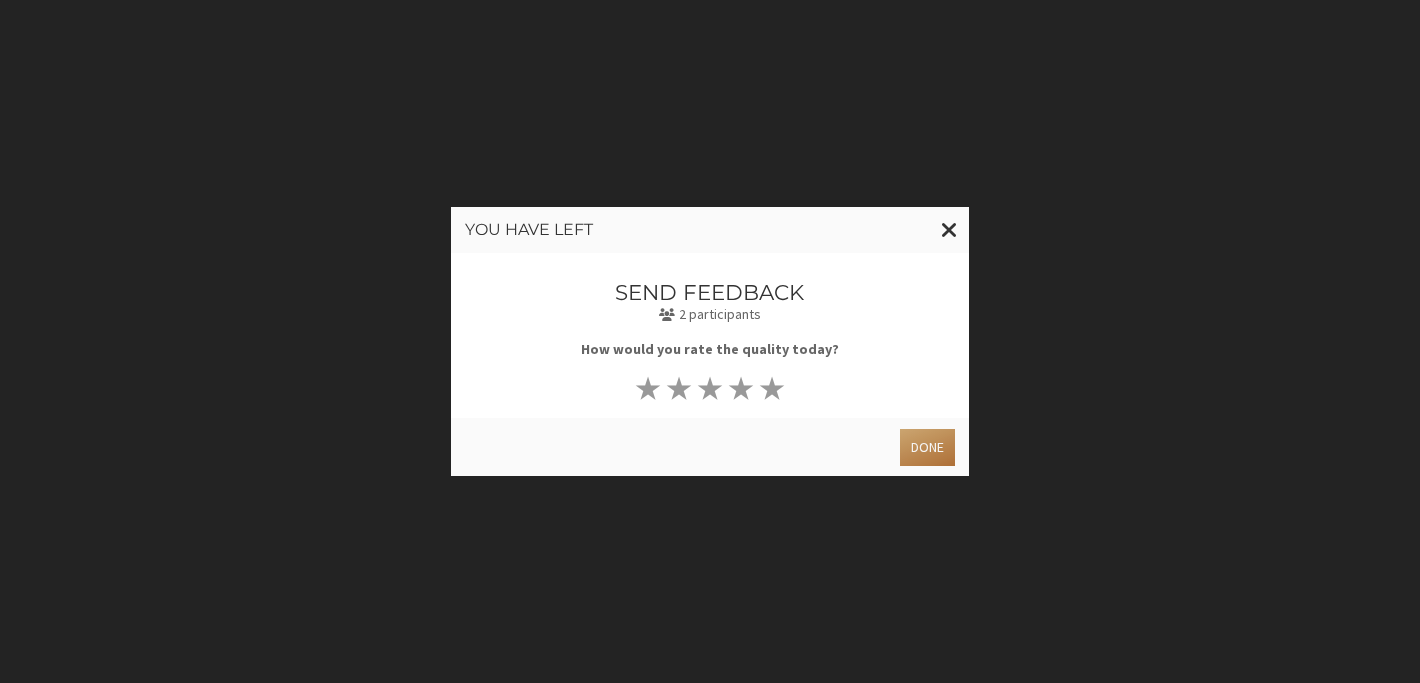 click on "Done" at bounding box center [927, 447] 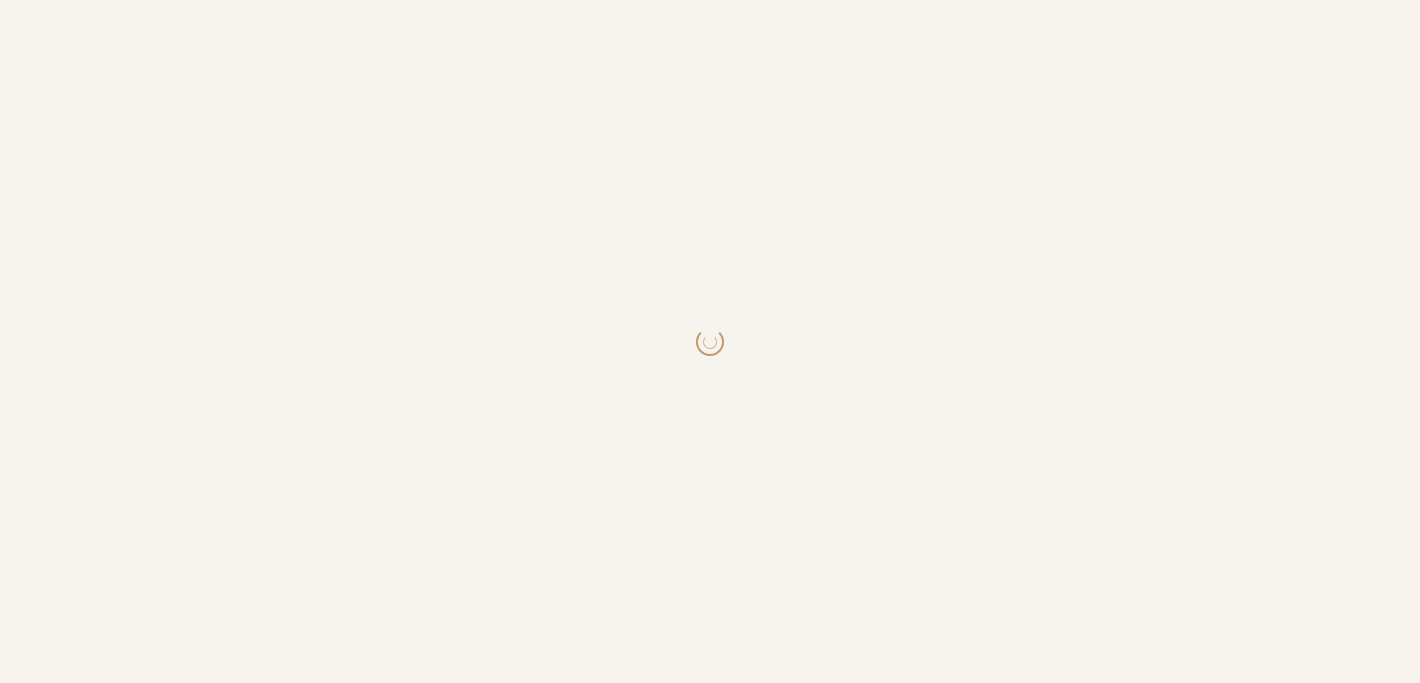 scroll, scrollTop: 0, scrollLeft: 0, axis: both 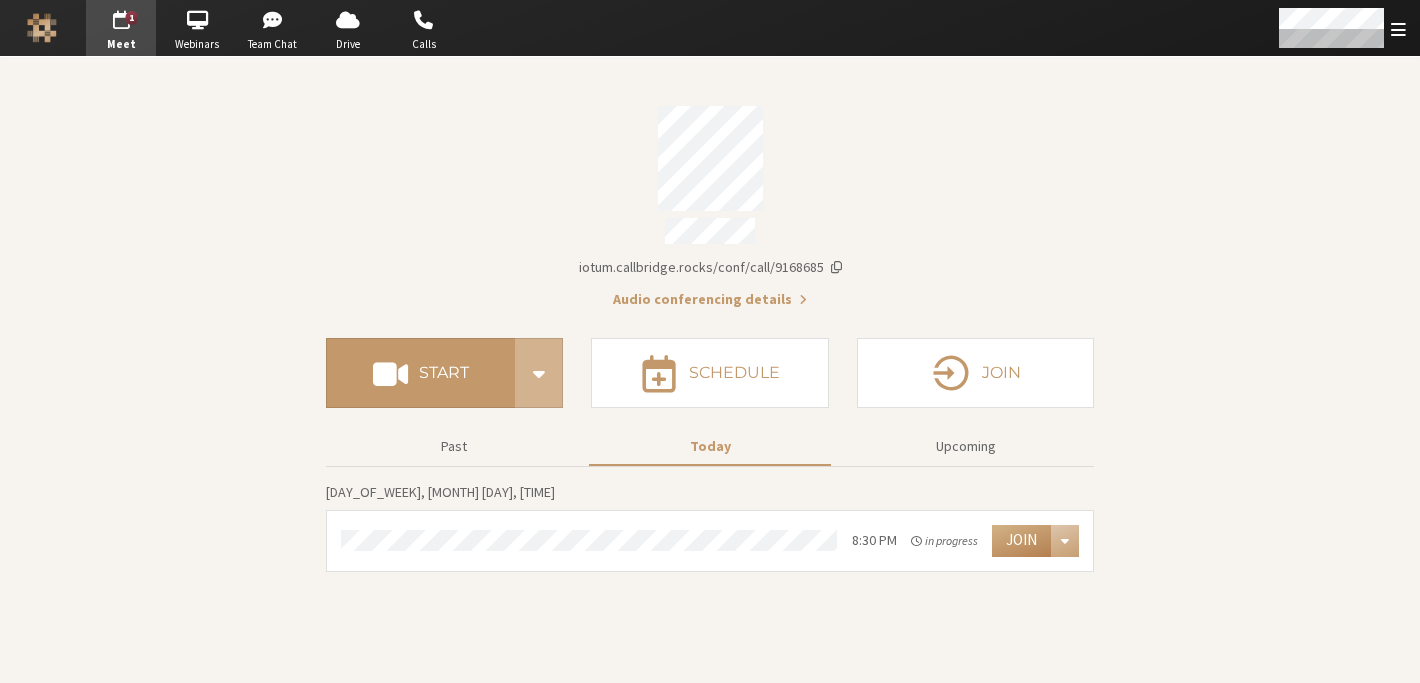 click on "Meeting link iotum.callbridge.rocks/conf/call/9168685 Audio conferencing details Start Schedule Join Past Today Upcoming Thursday, August 7, 8:48 PM 8:30 PM in progress Join" at bounding box center (710, 370) 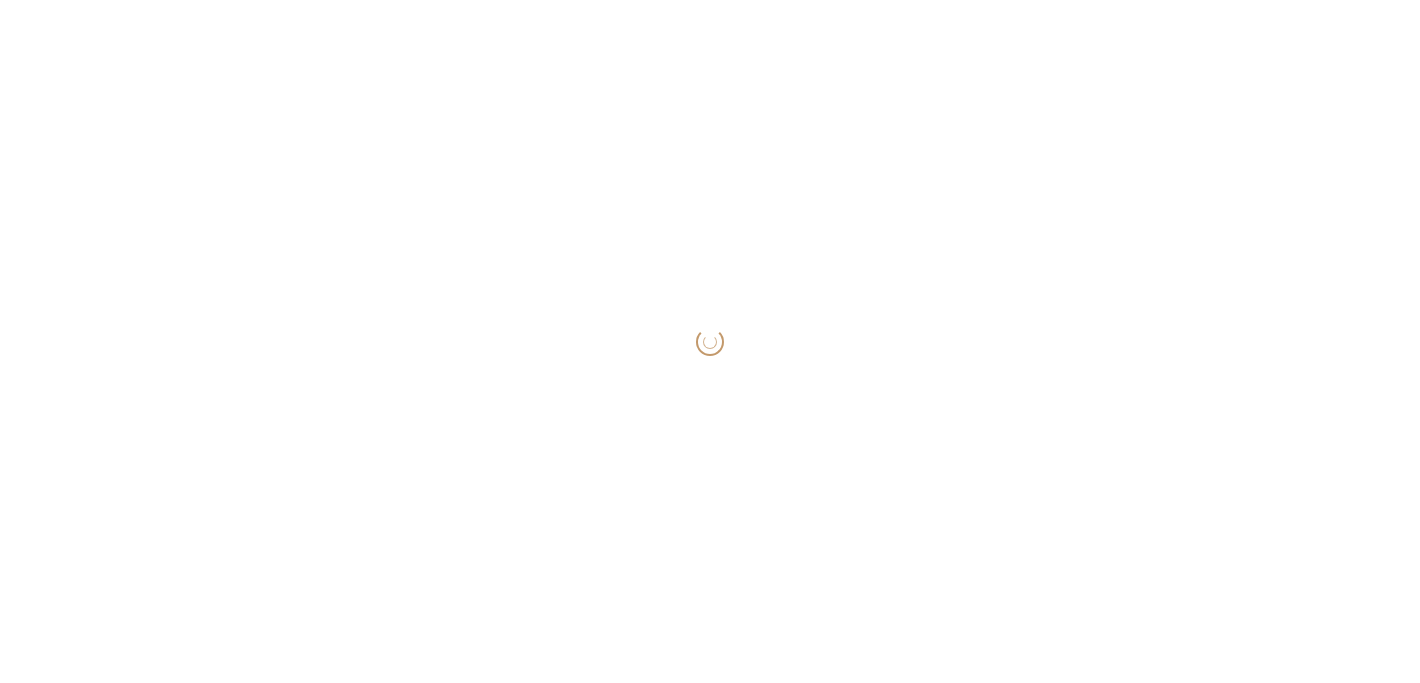 scroll, scrollTop: 0, scrollLeft: 0, axis: both 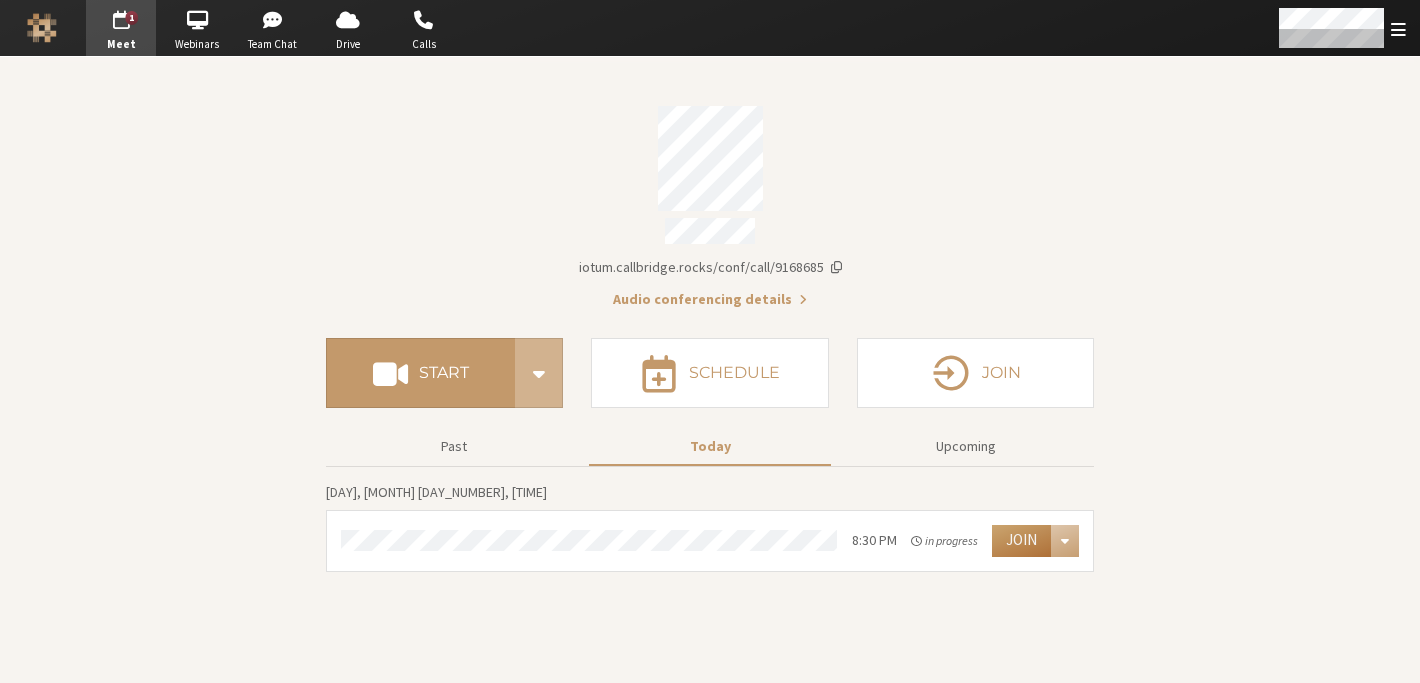 click on "Join" at bounding box center (1021, 541) 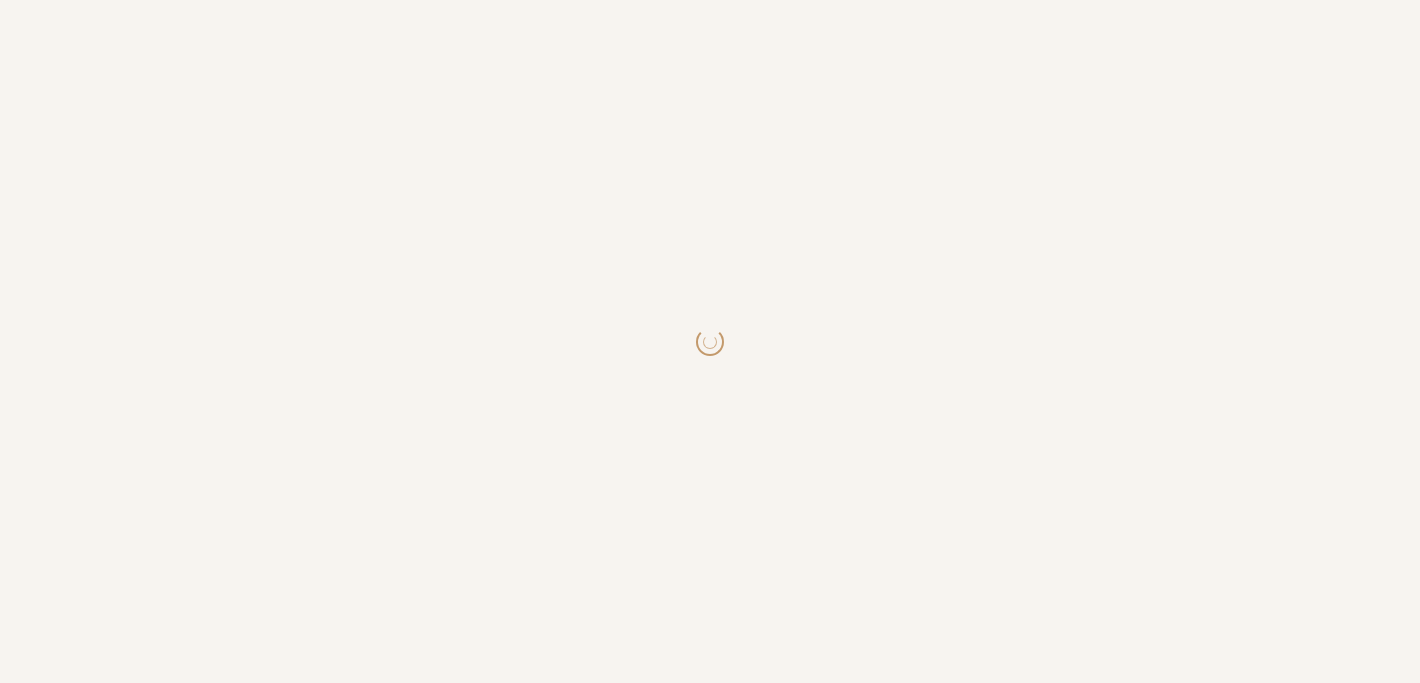 scroll, scrollTop: 0, scrollLeft: 0, axis: both 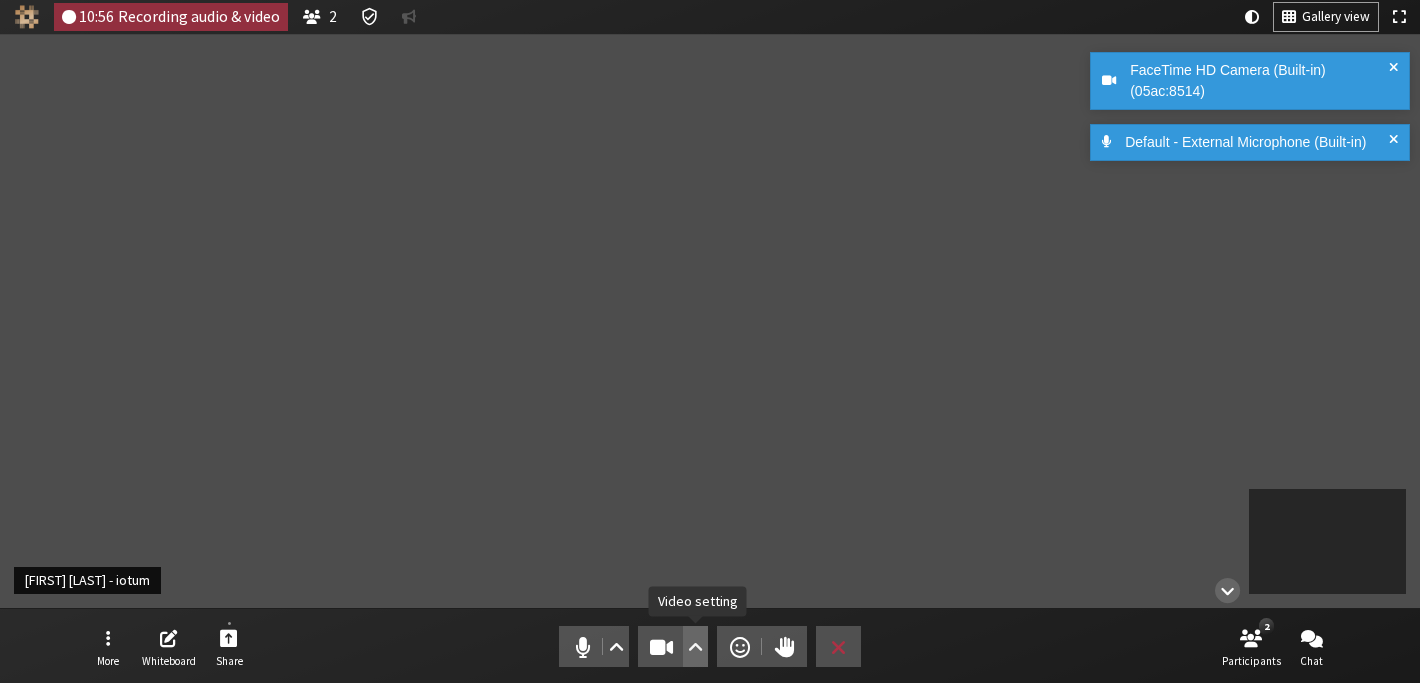 click at bounding box center (695, 647) 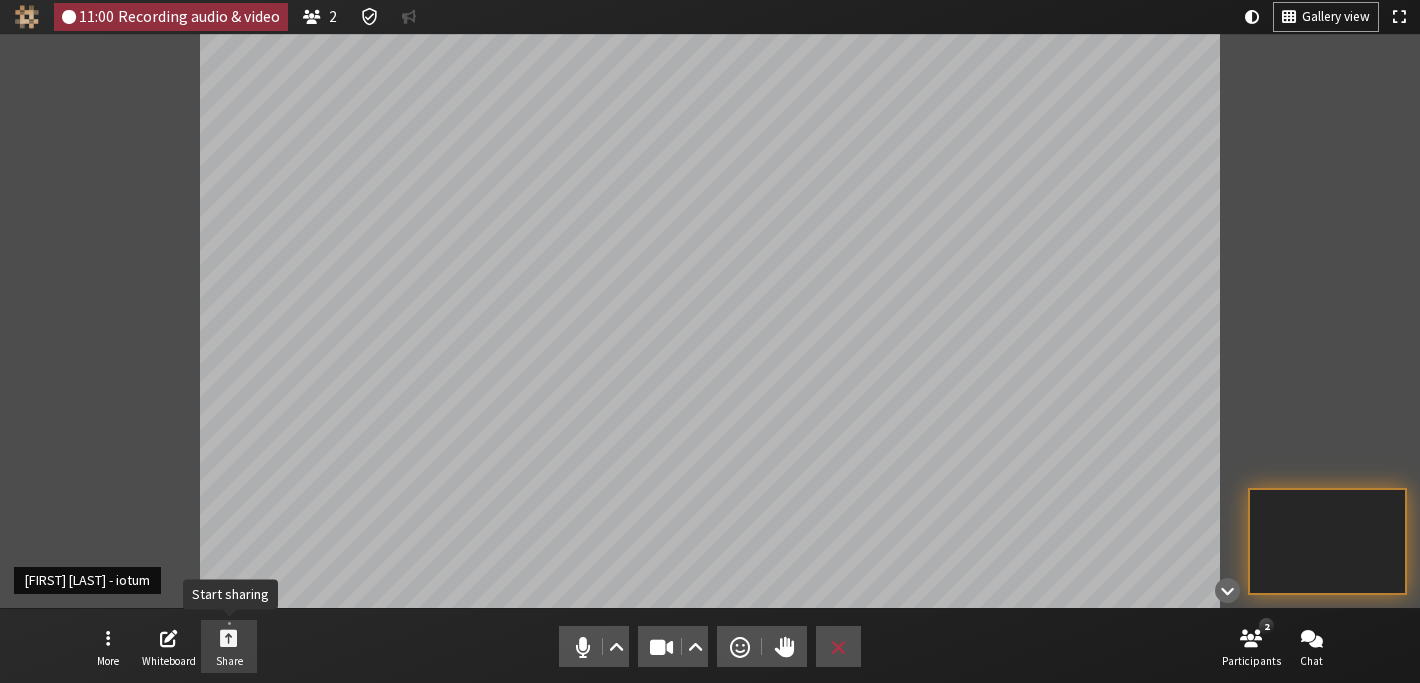 click on "Share" at bounding box center (229, 647) 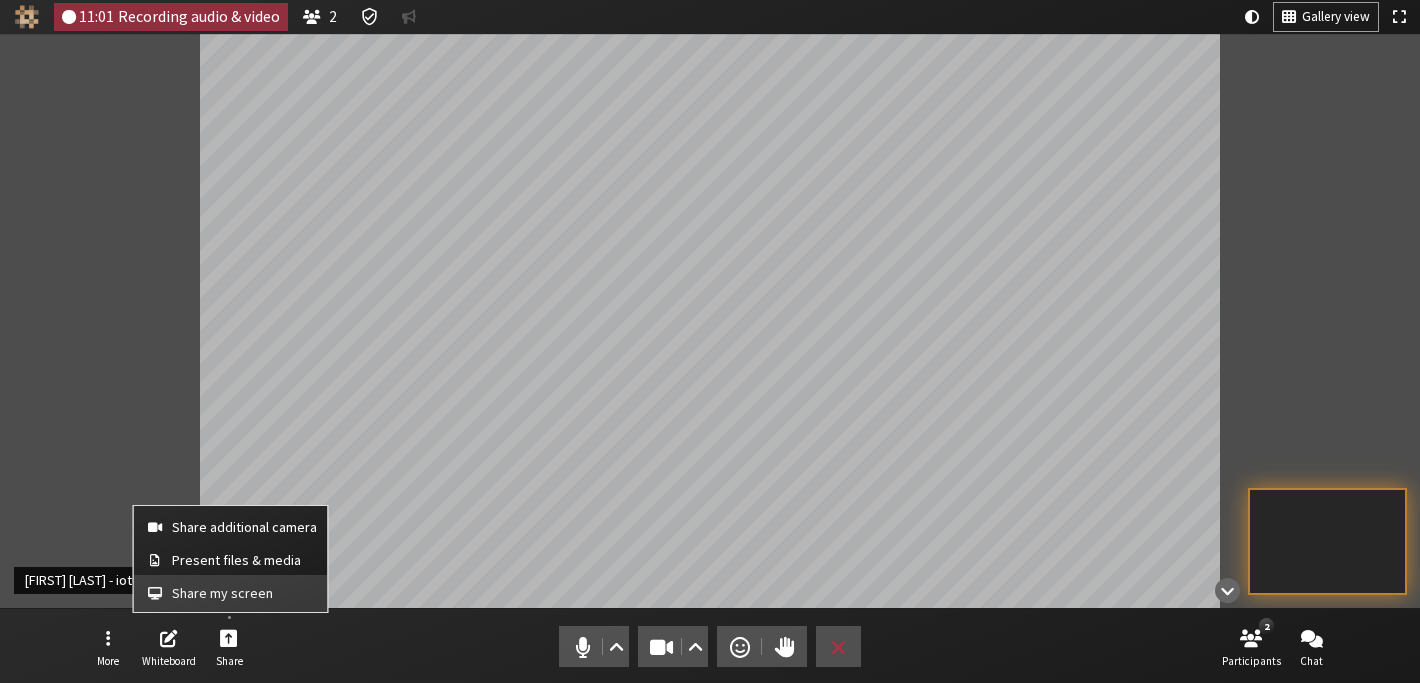 click on "Share my screen" at bounding box center [244, 593] 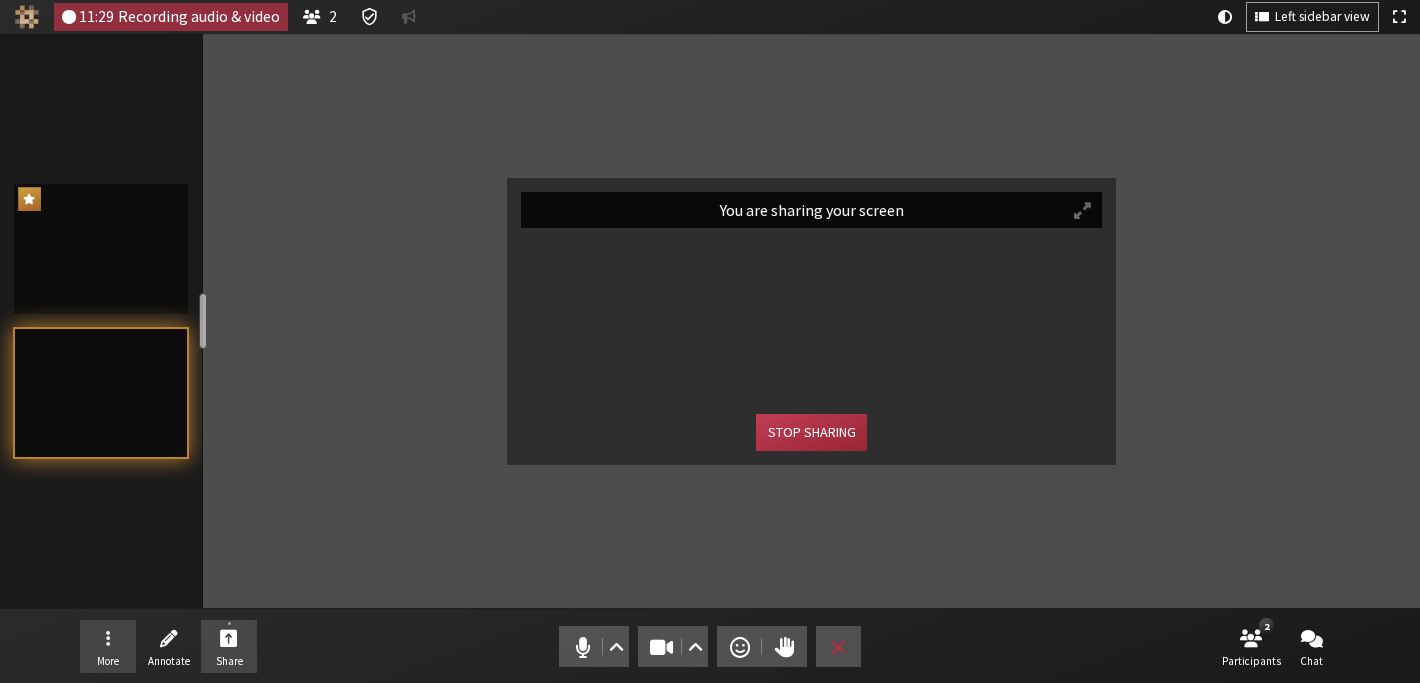 click on "More" at bounding box center (108, 647) 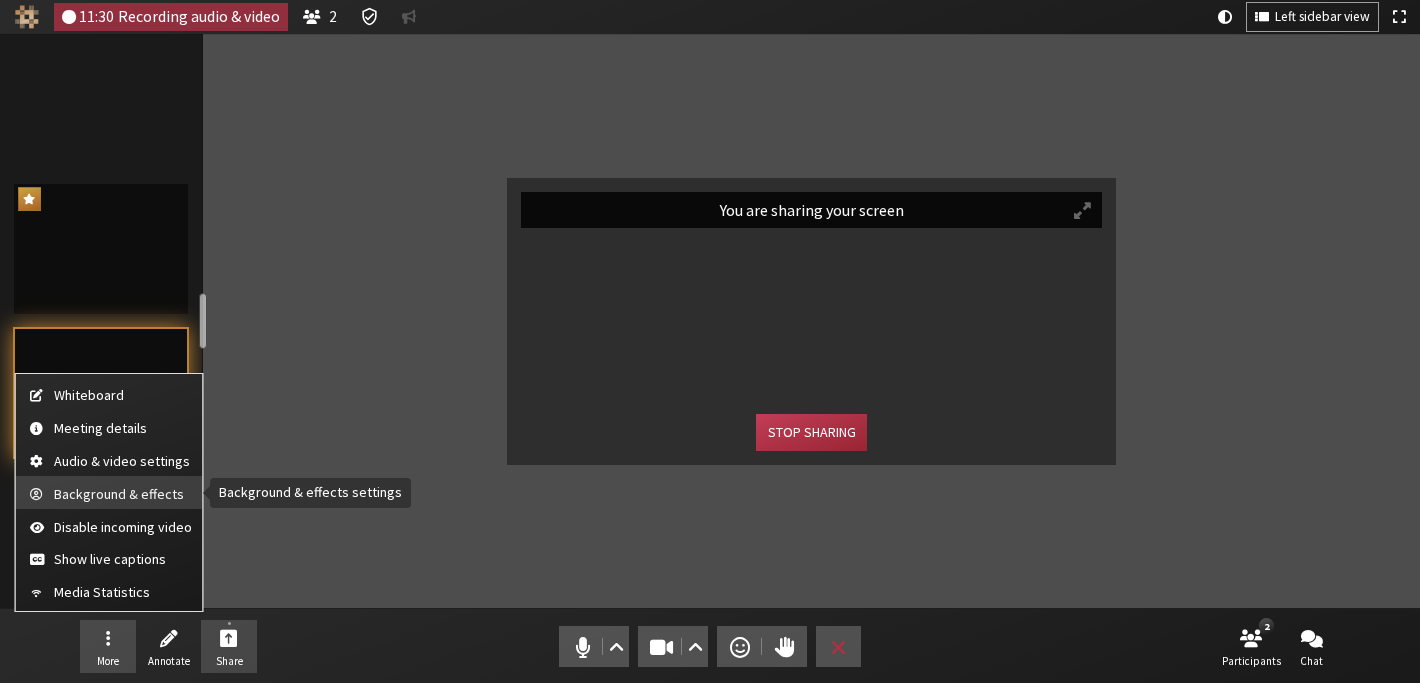 click on "Background & effects" at bounding box center (123, 494) 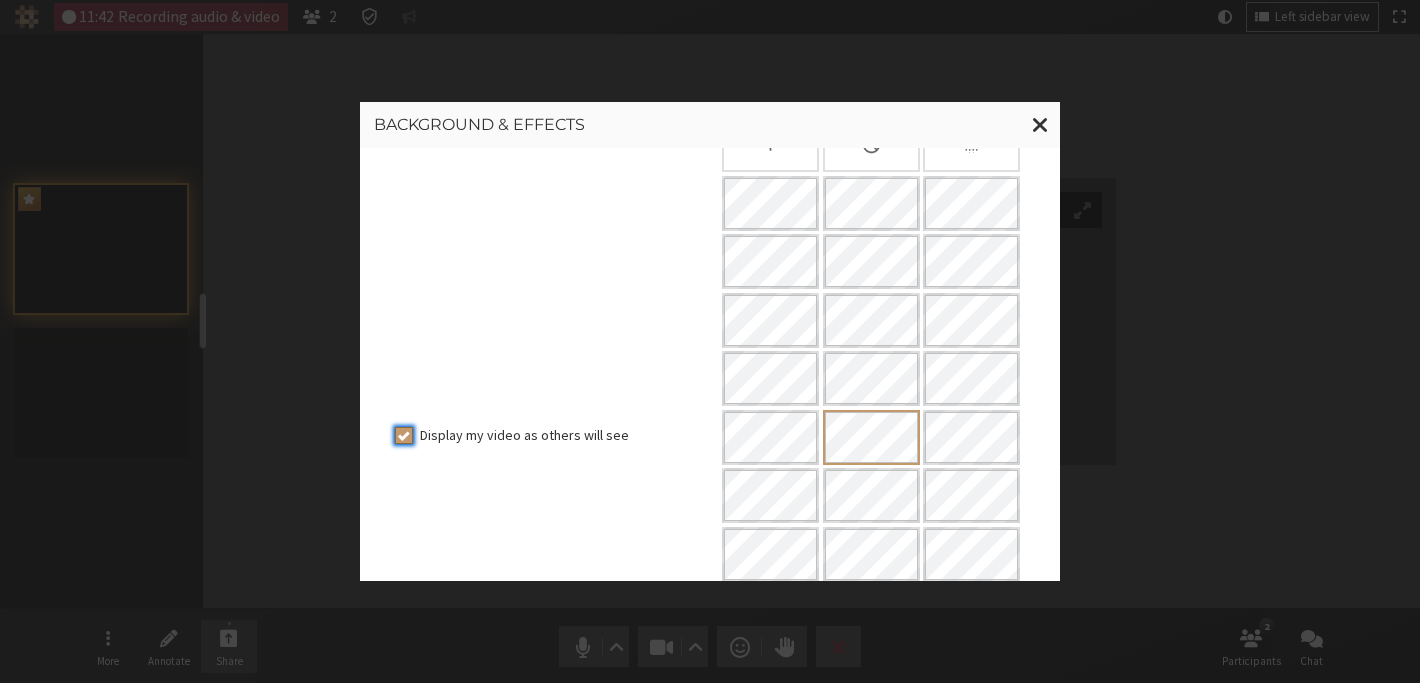 scroll, scrollTop: 0, scrollLeft: 0, axis: both 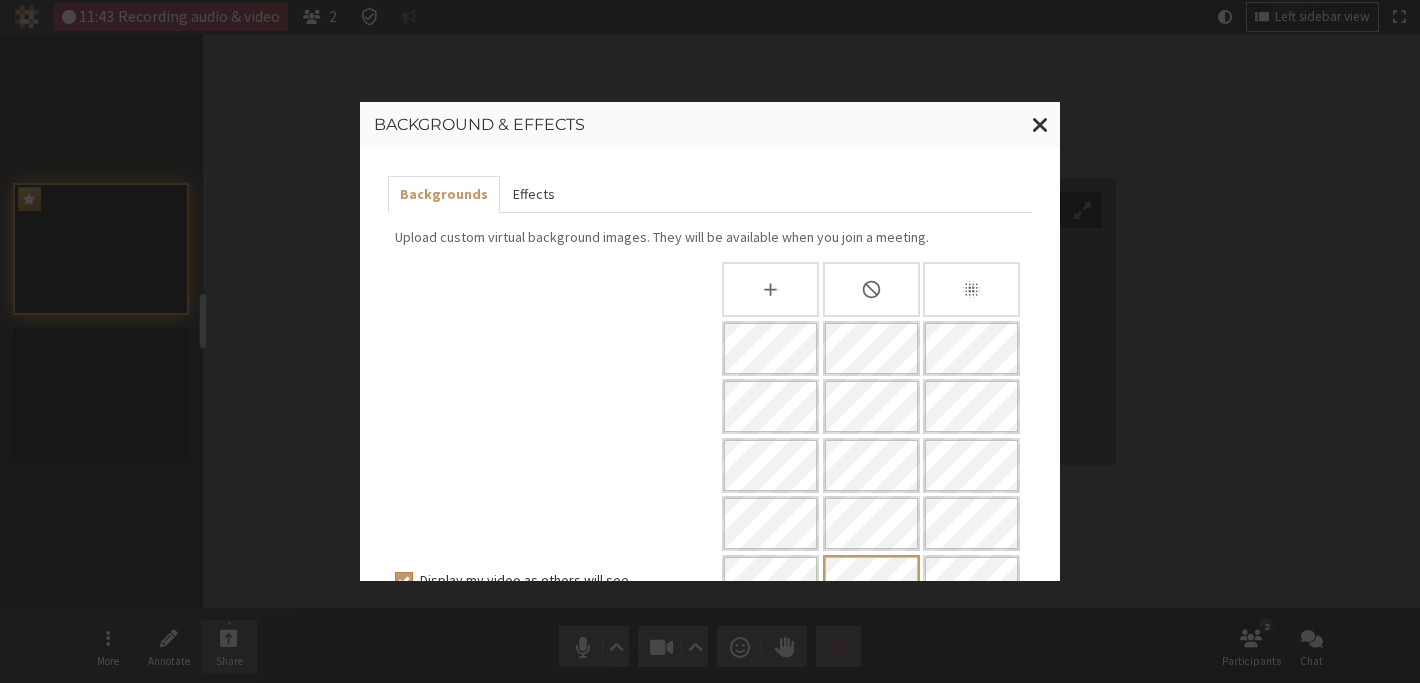 click on "Effects" at bounding box center [533, 194] 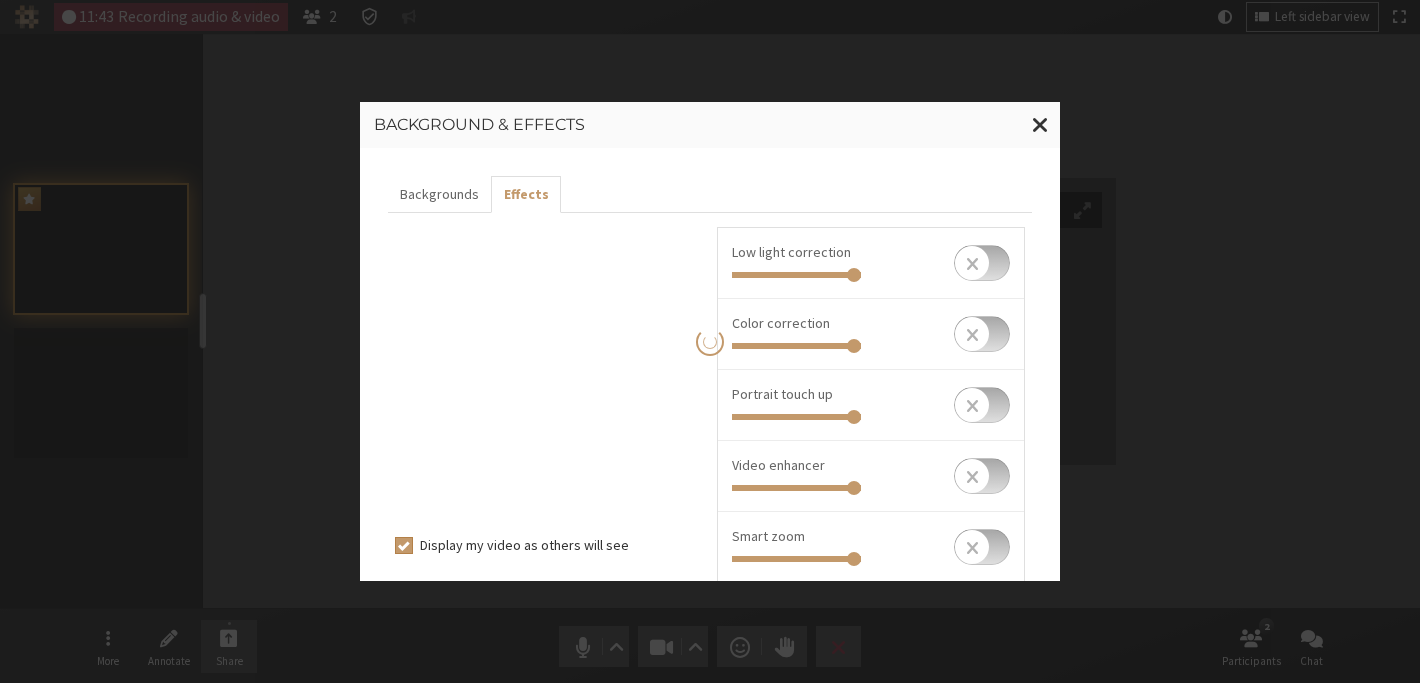type on "0.25" 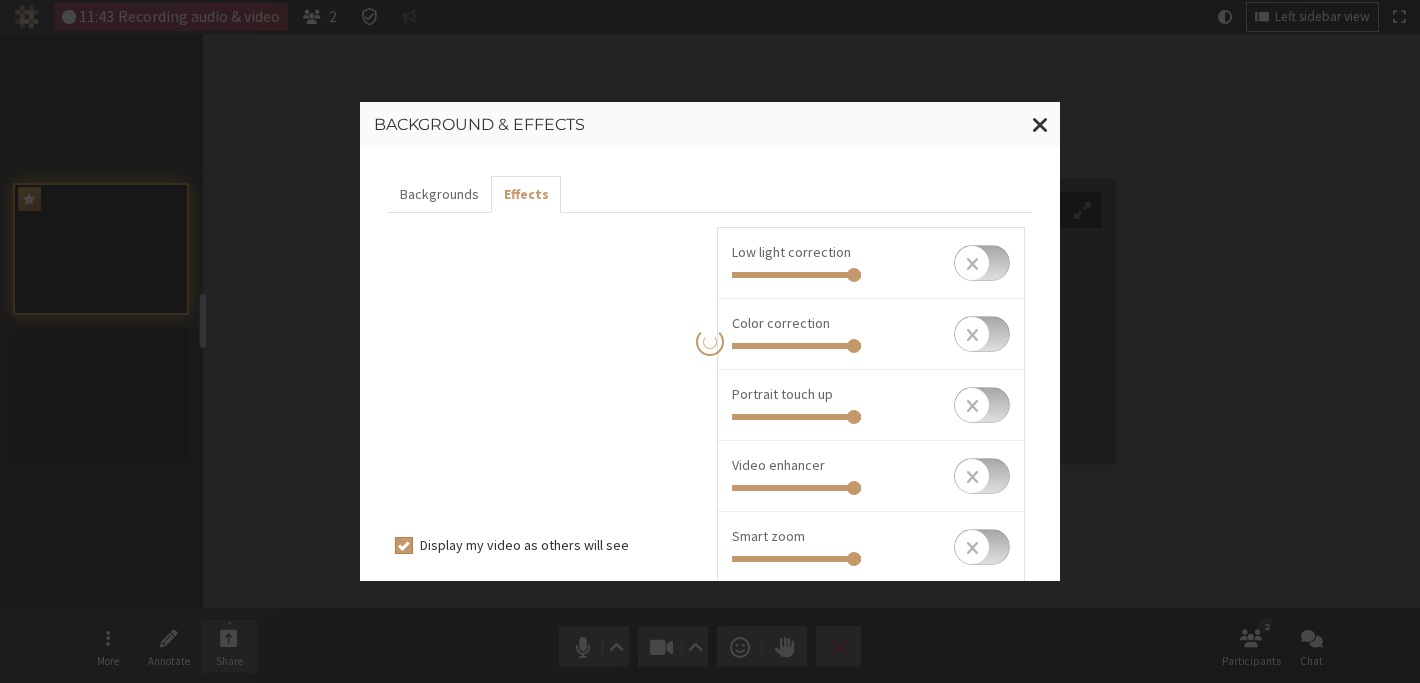 type on "0.5" 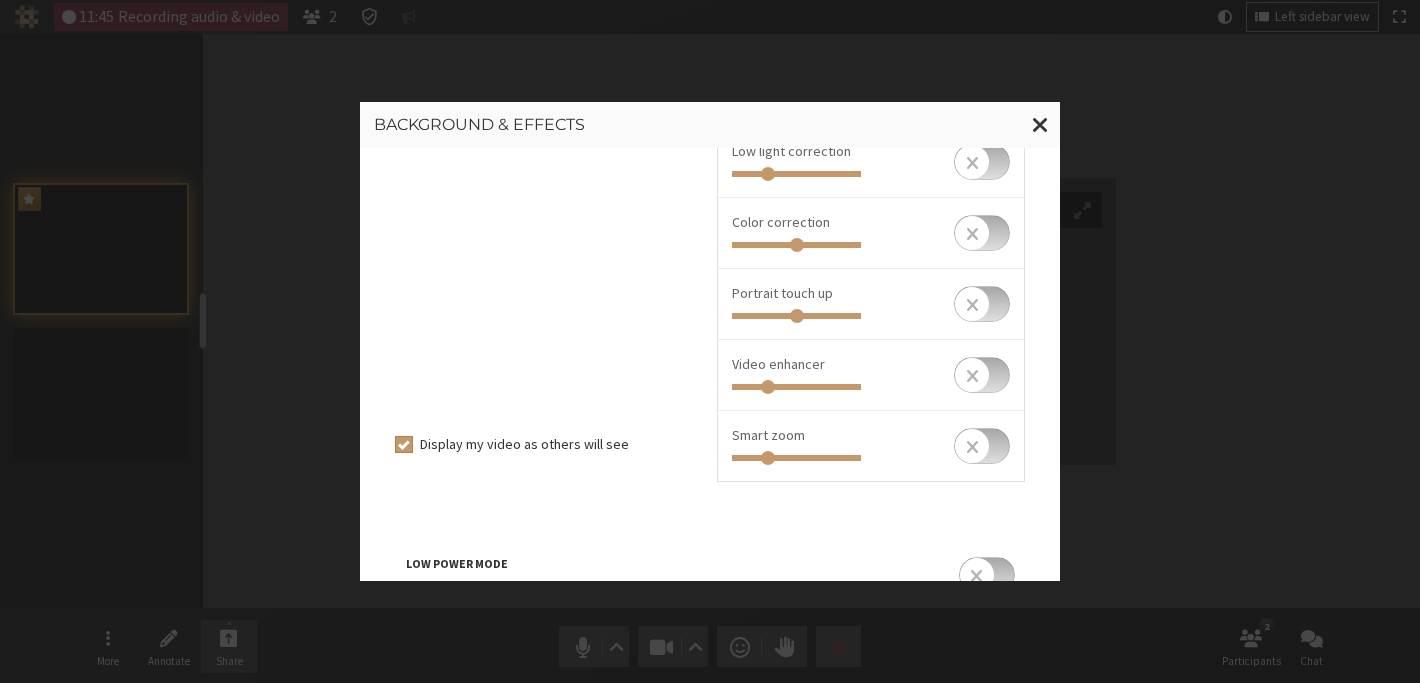 scroll, scrollTop: 148, scrollLeft: 0, axis: vertical 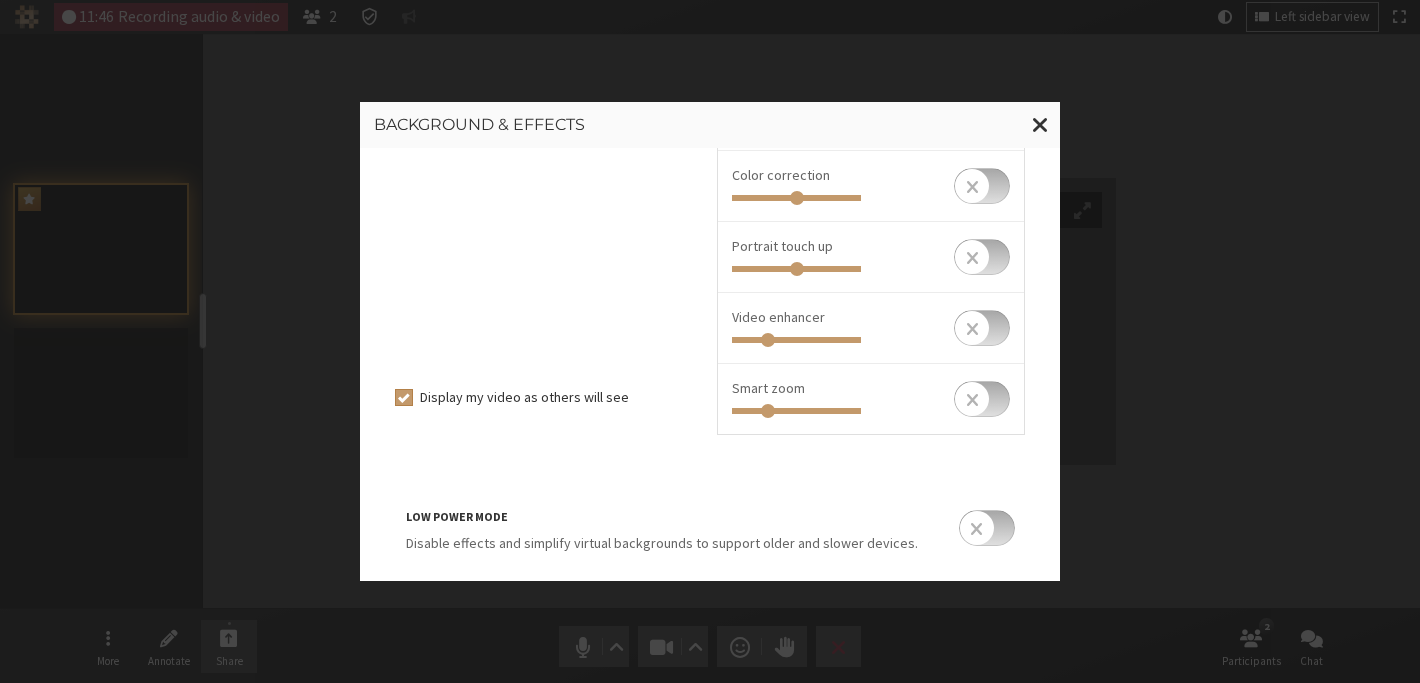 click at bounding box center [982, 399] 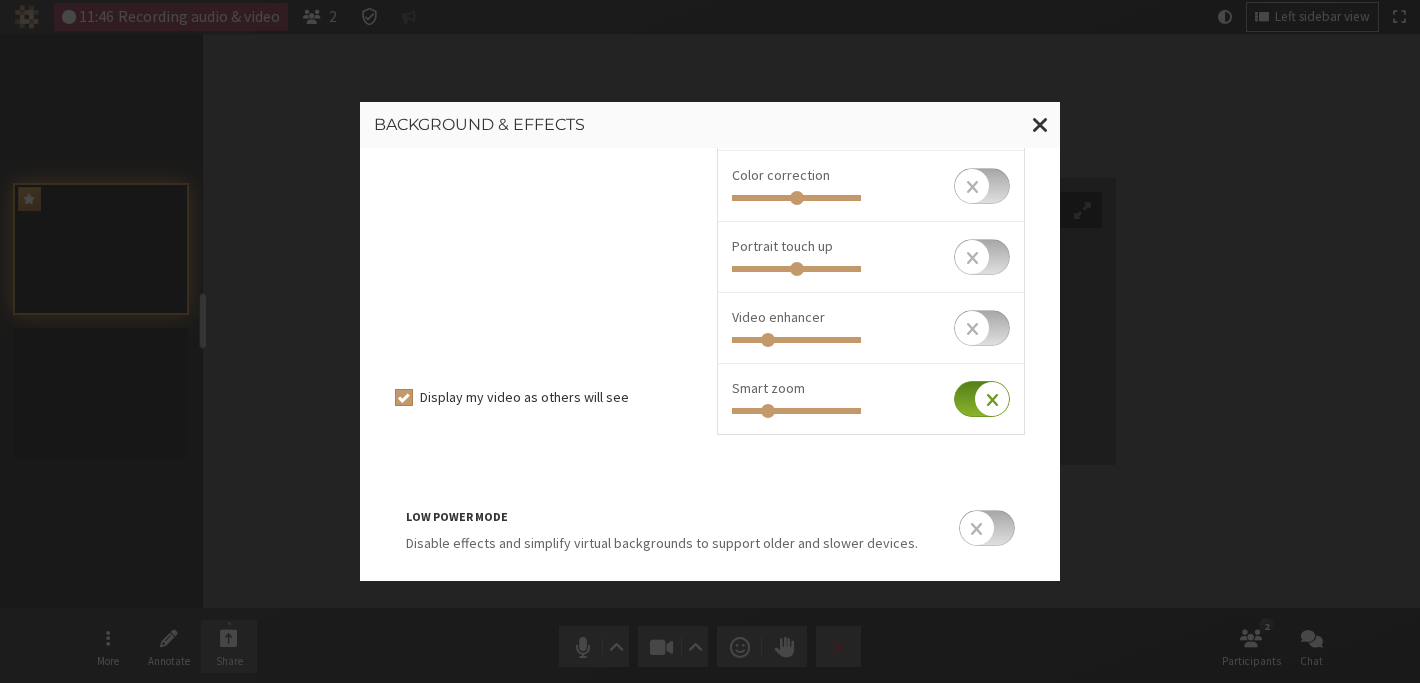 checkbox on "true" 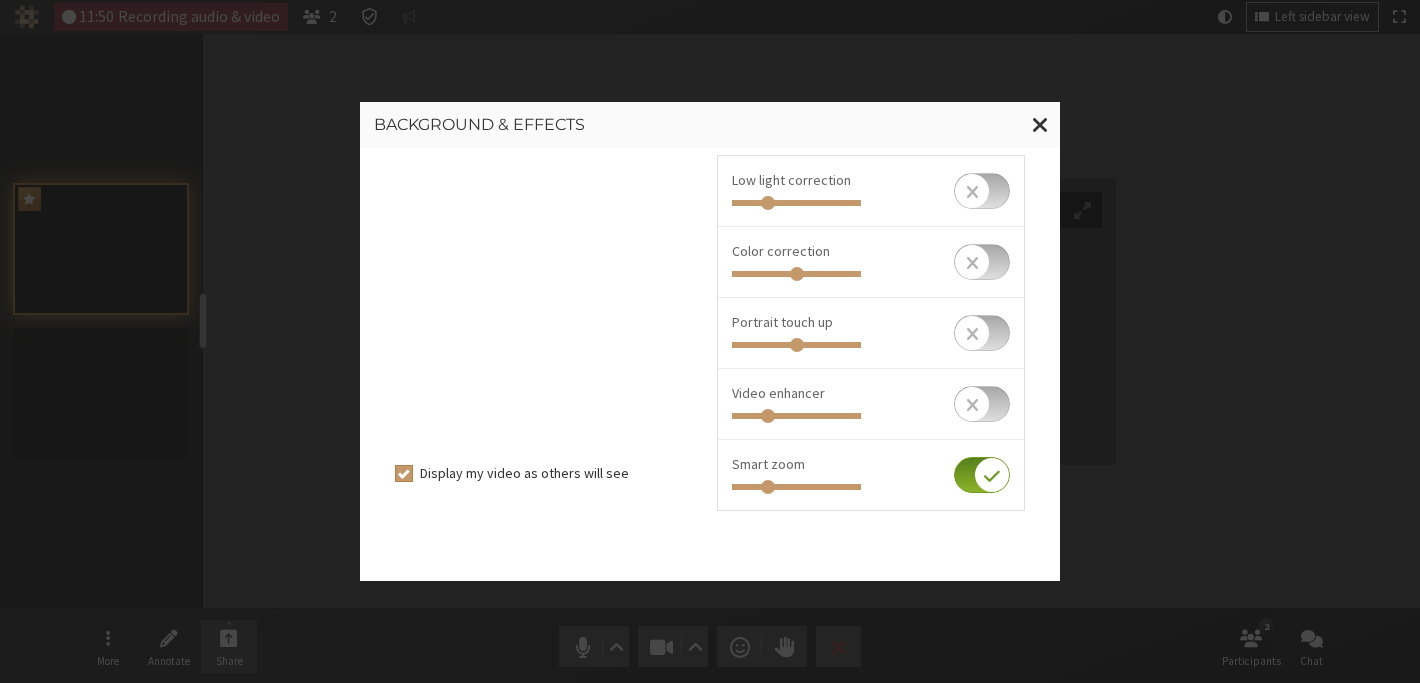 scroll, scrollTop: 0, scrollLeft: 0, axis: both 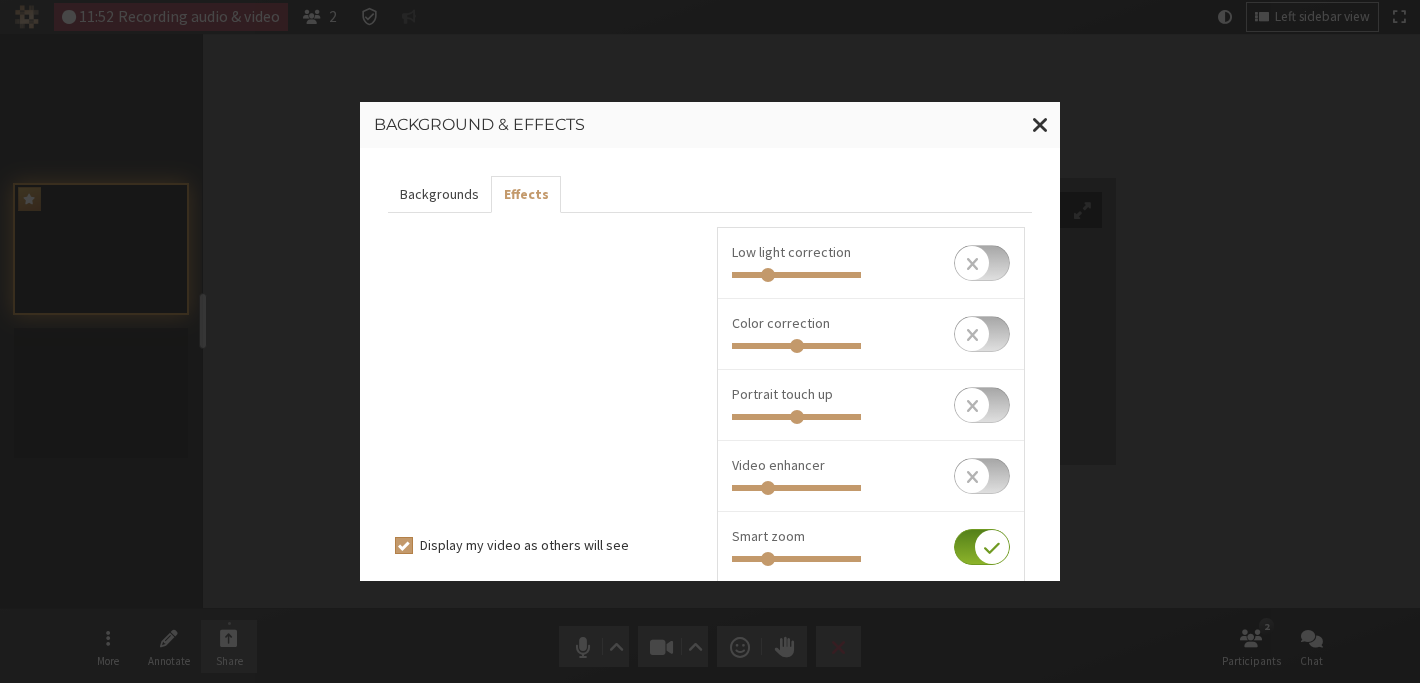 click on "Backgrounds" at bounding box center [439, 194] 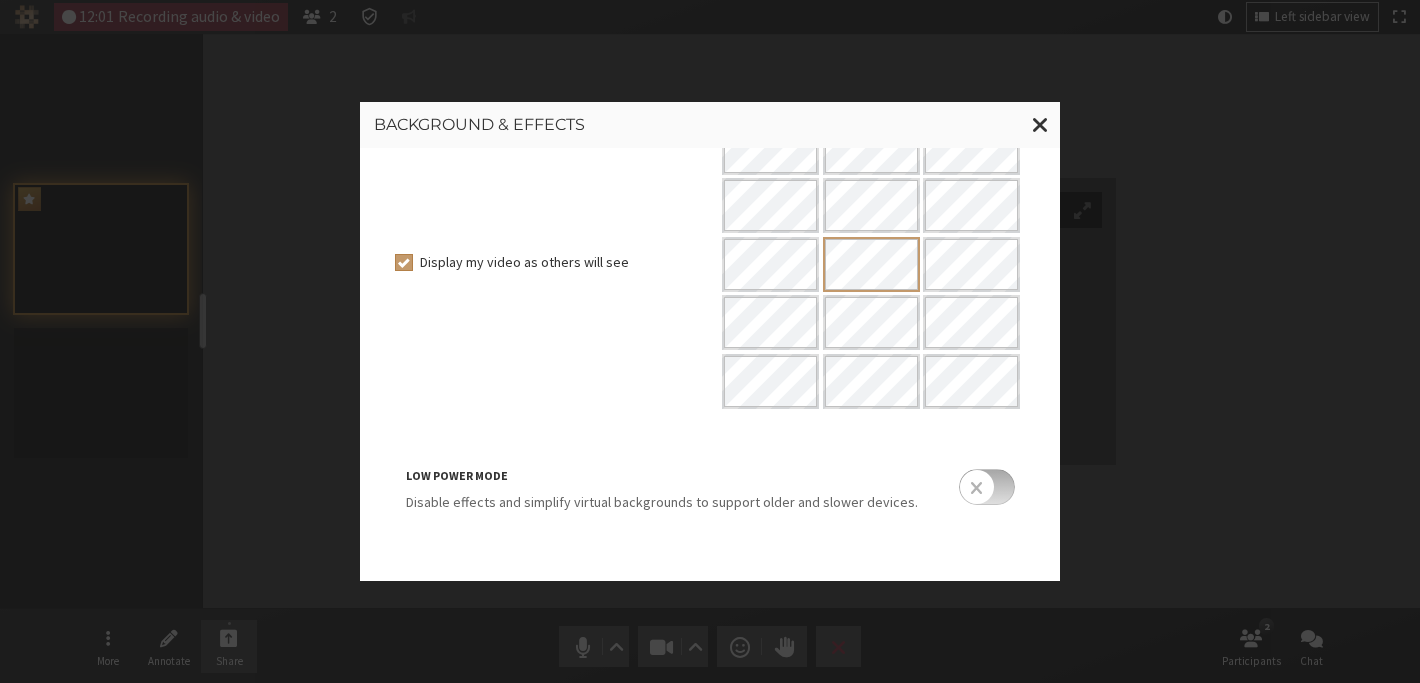 scroll, scrollTop: 0, scrollLeft: 0, axis: both 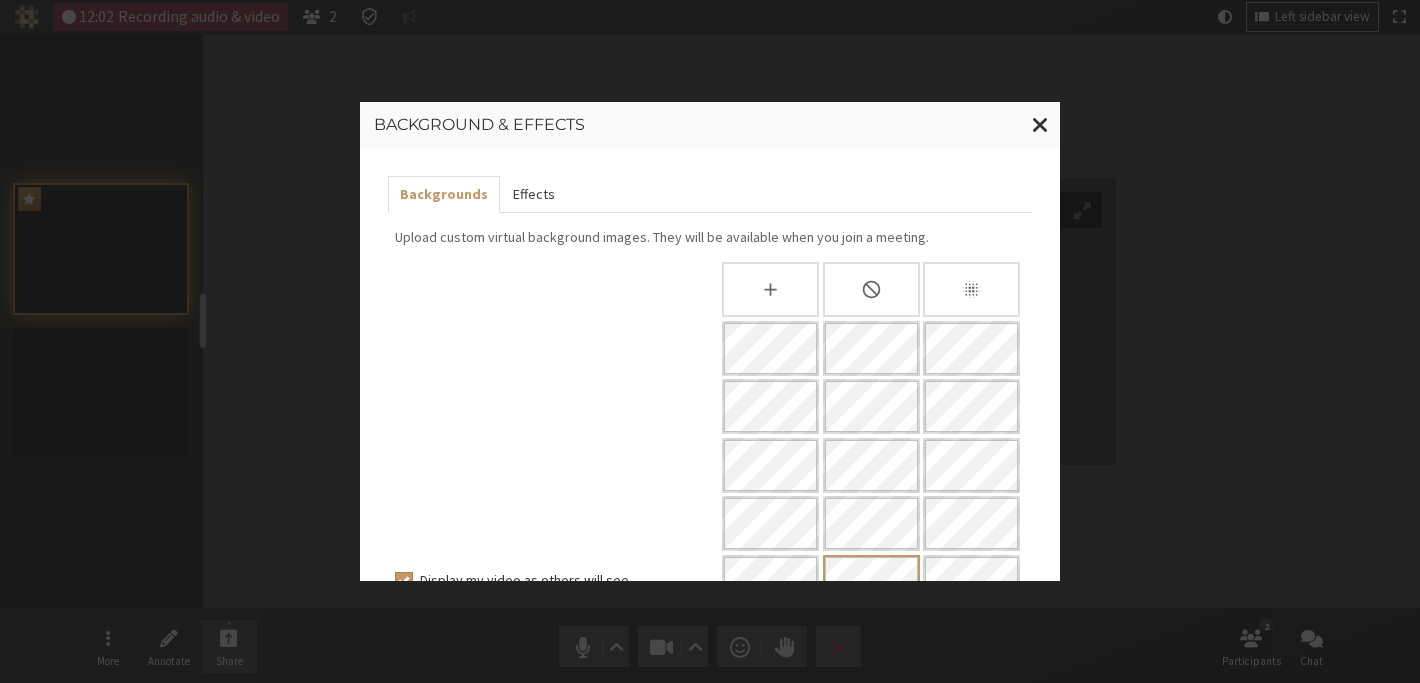 click on "Effects" at bounding box center (533, 194) 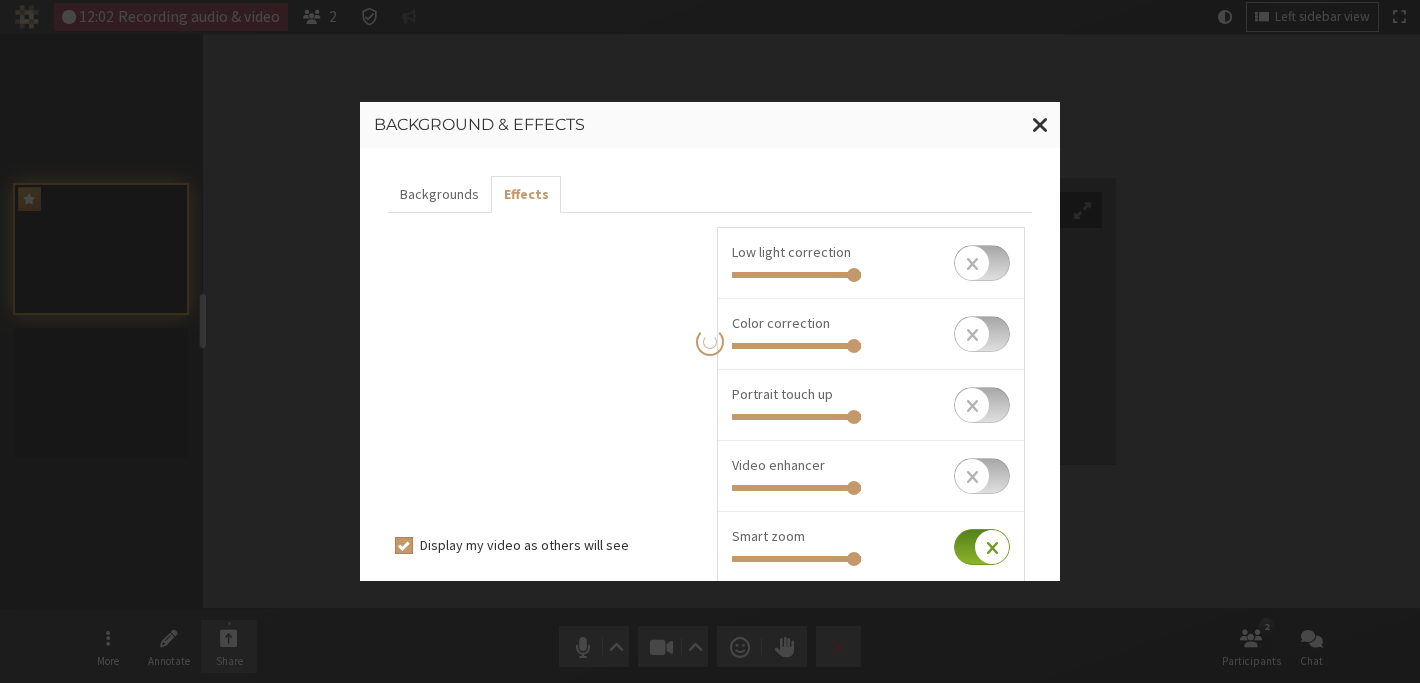 type on "0.25" 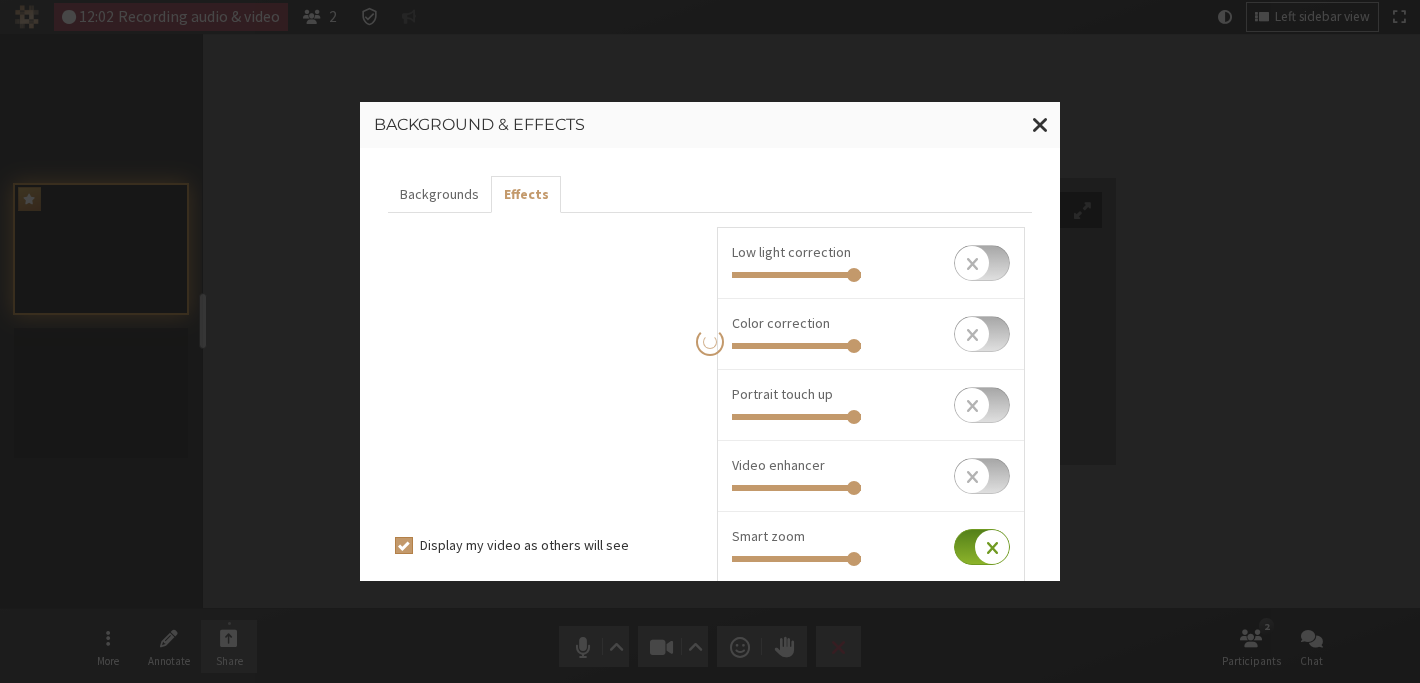 type on "0.5" 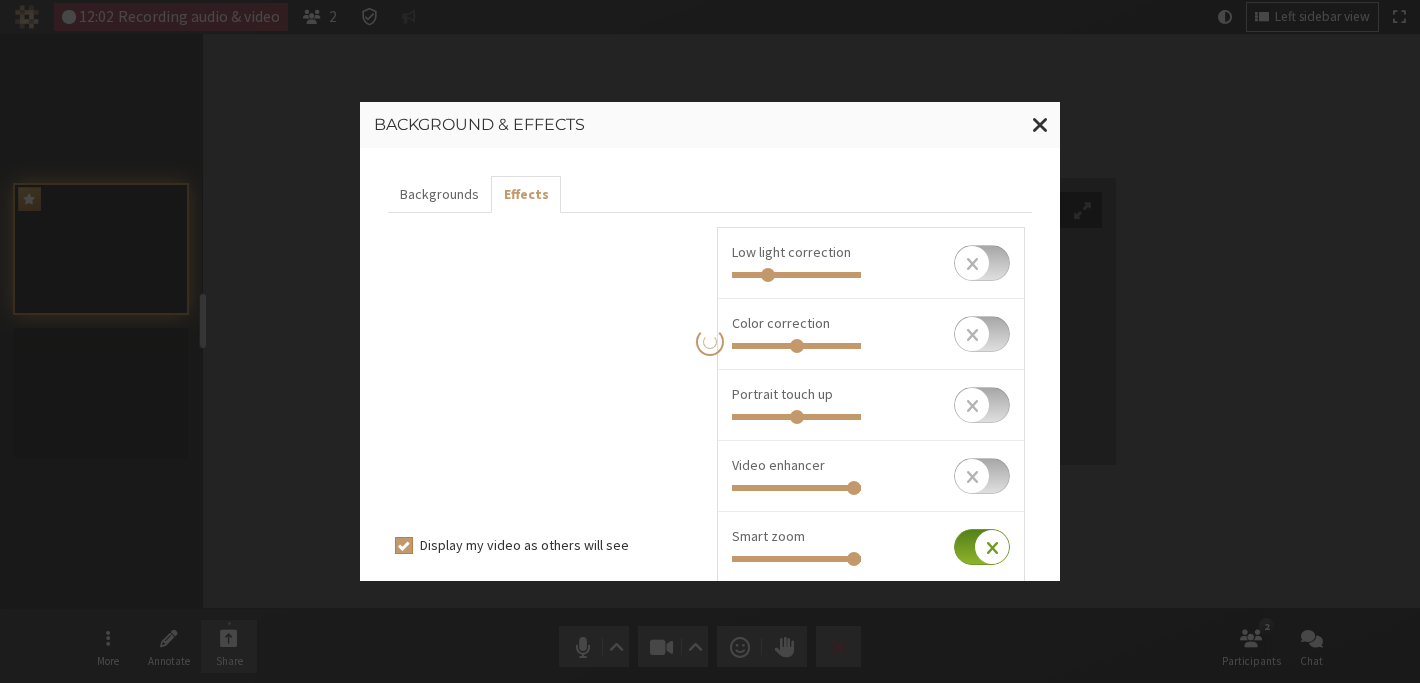 type on "0.25" 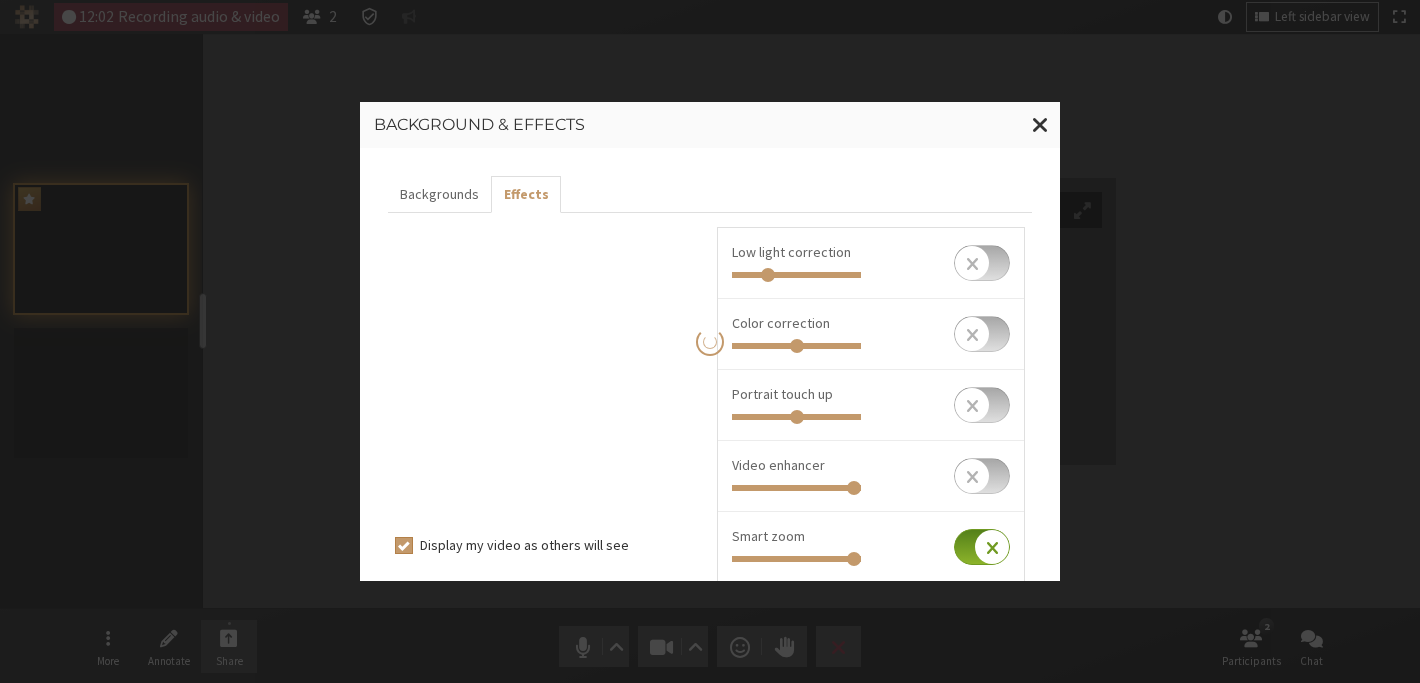 checkbox on "true" 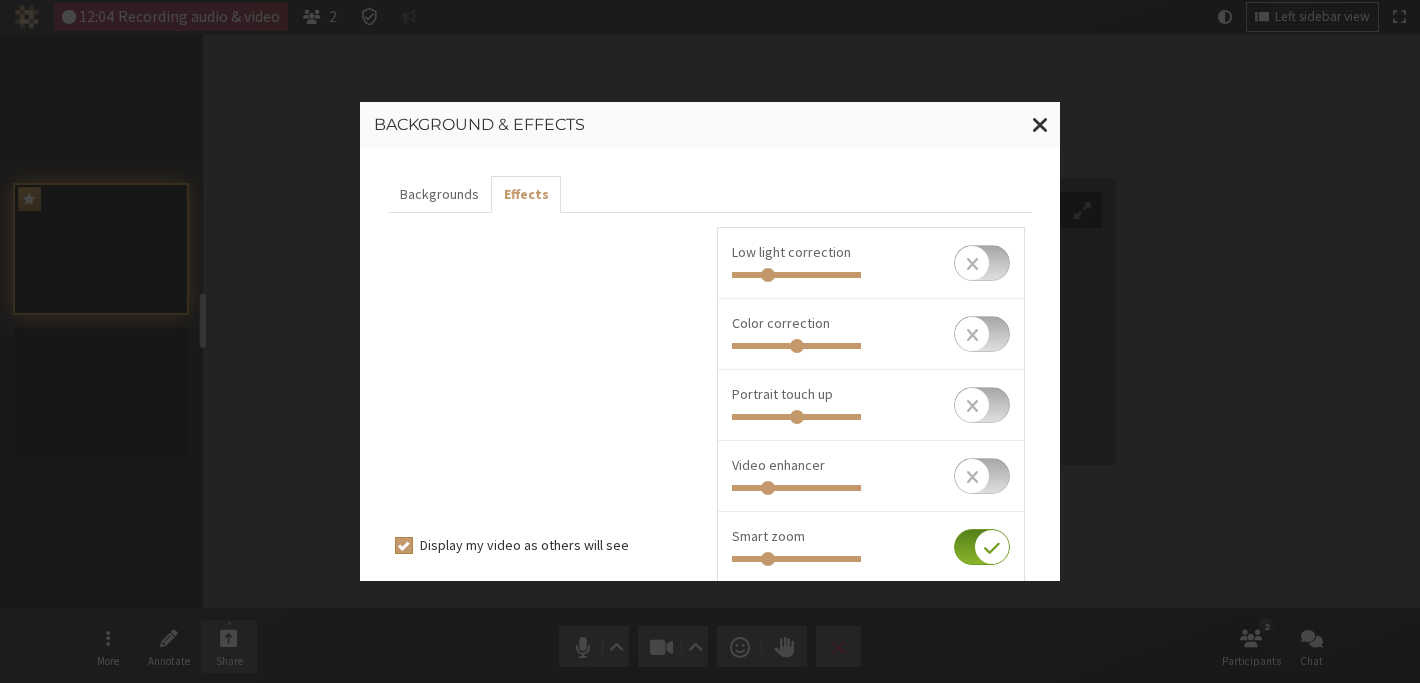 scroll, scrollTop: 194, scrollLeft: 0, axis: vertical 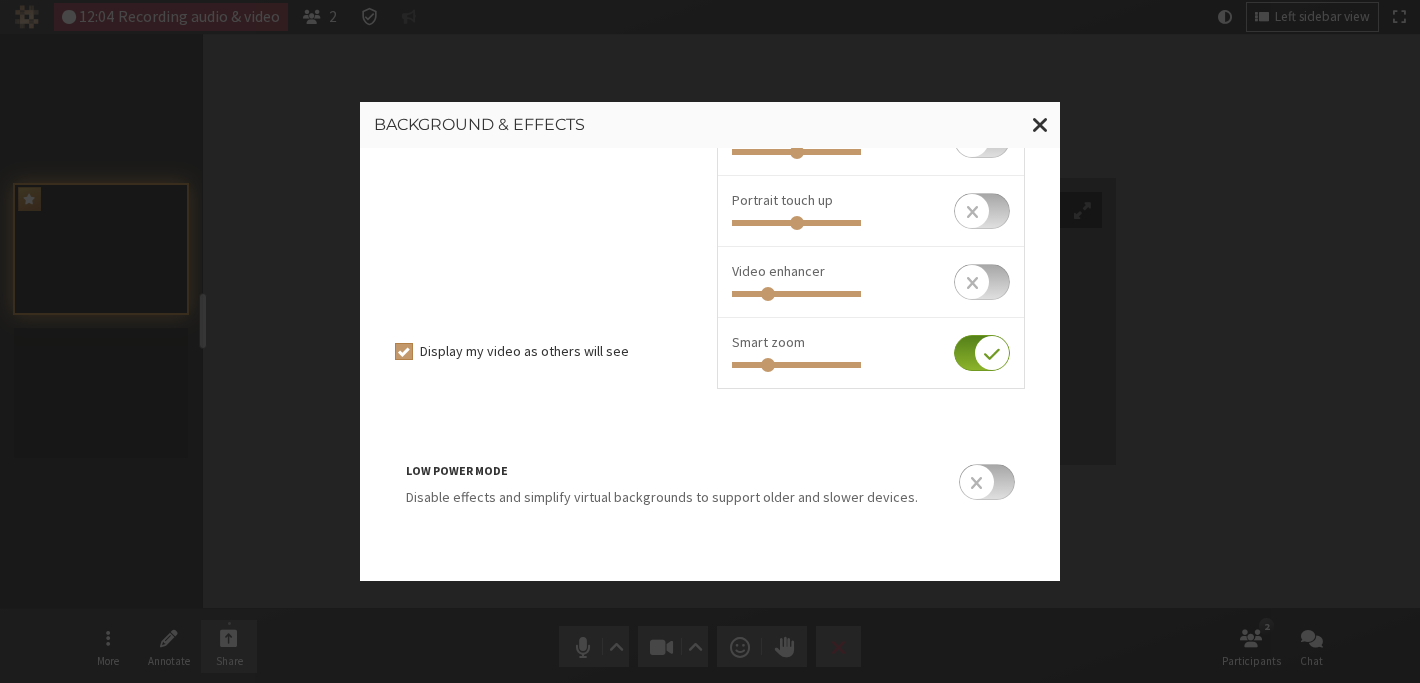 click at bounding box center [982, 353] 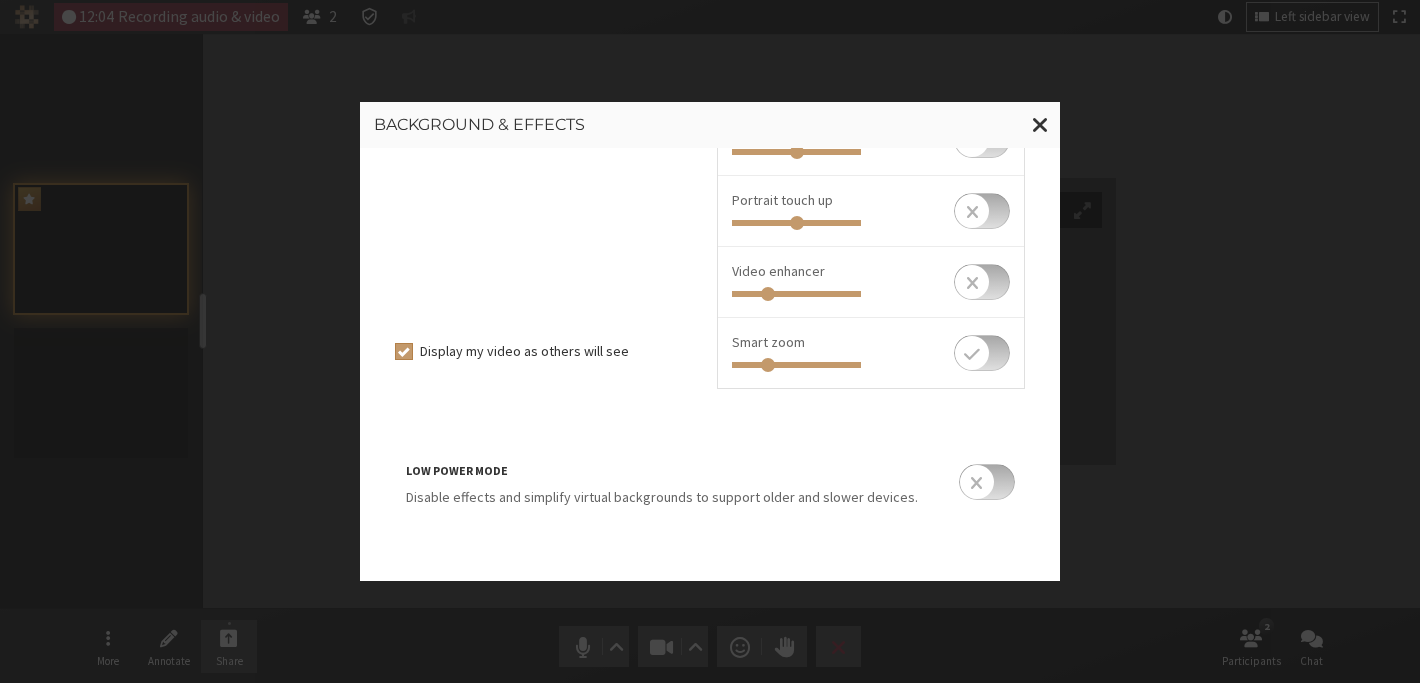 checkbox on "false" 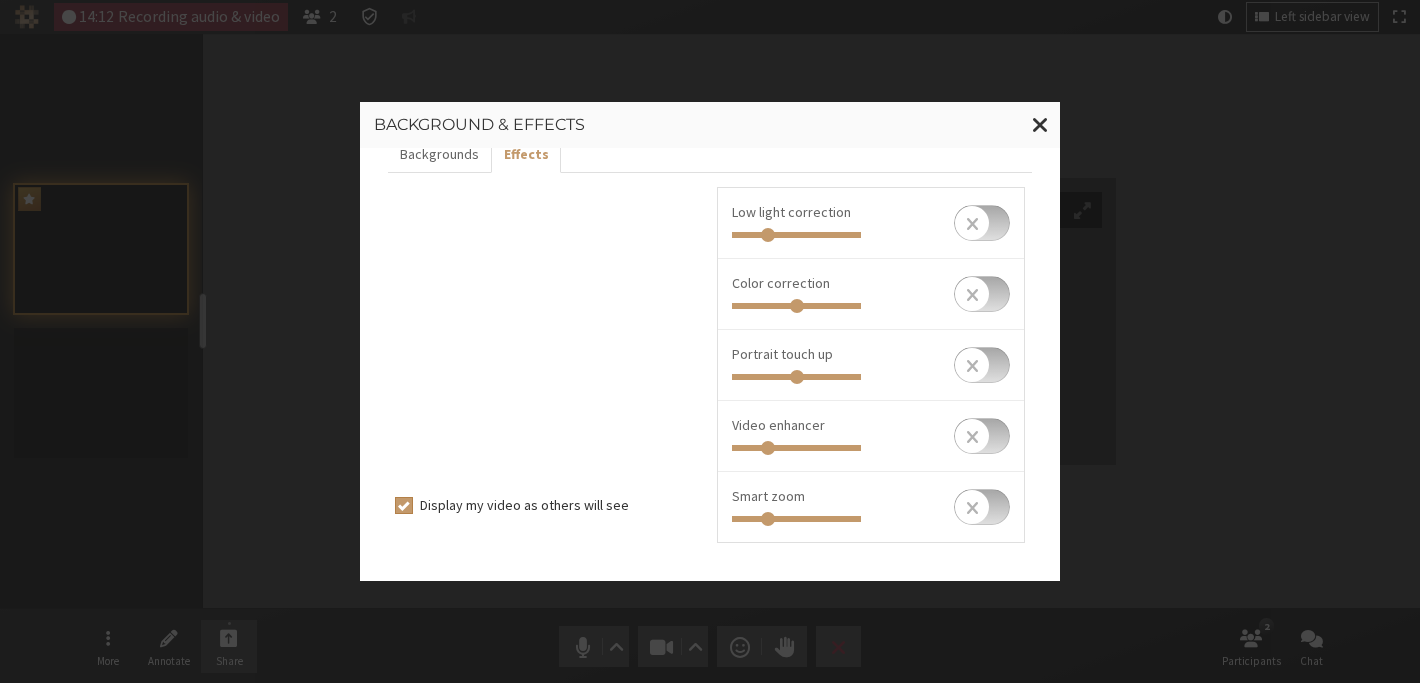 scroll, scrollTop: 194, scrollLeft: 0, axis: vertical 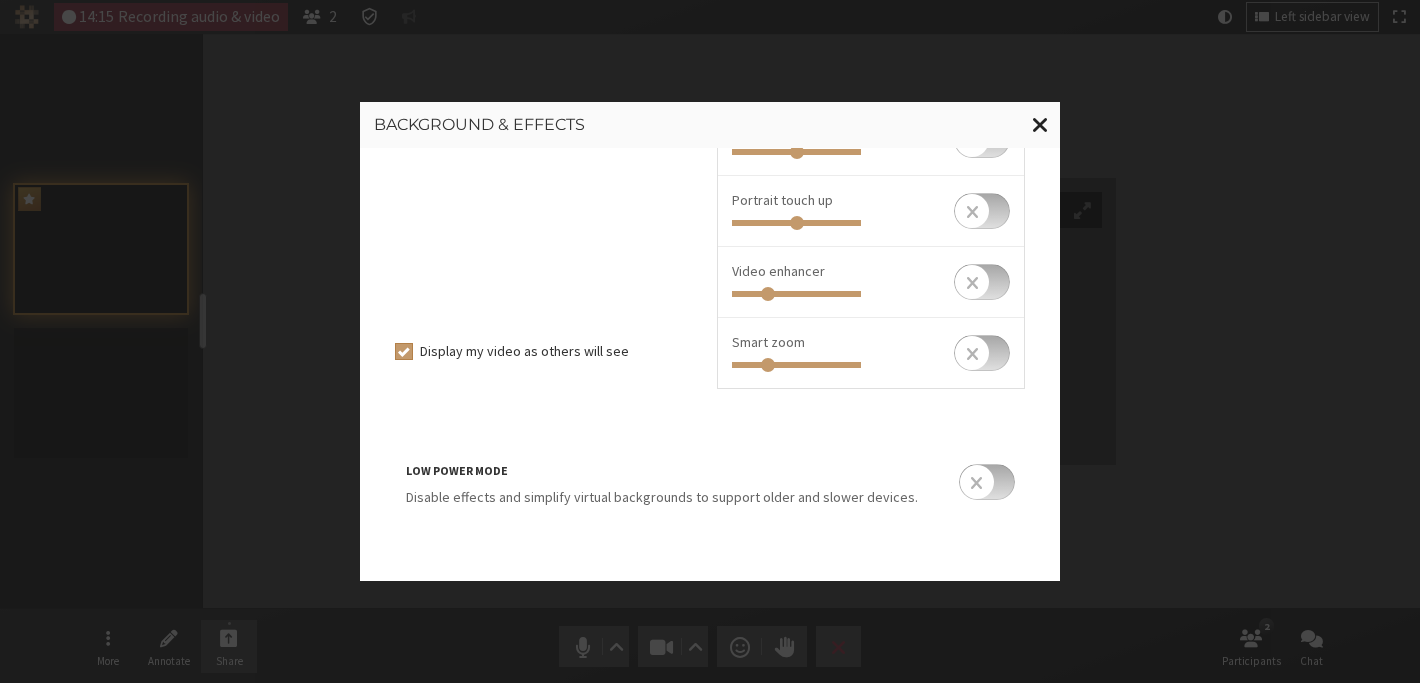 click at bounding box center (1040, 124) 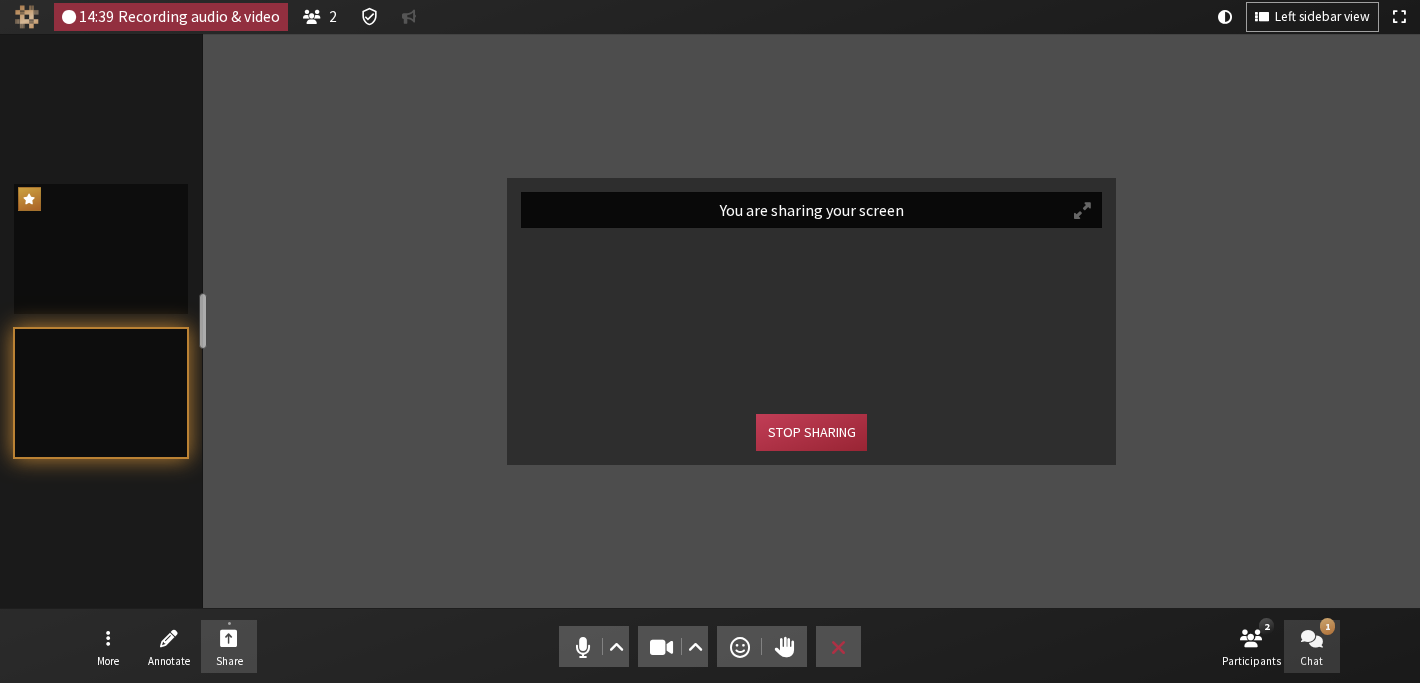 click on "Chat" at bounding box center [1311, 661] 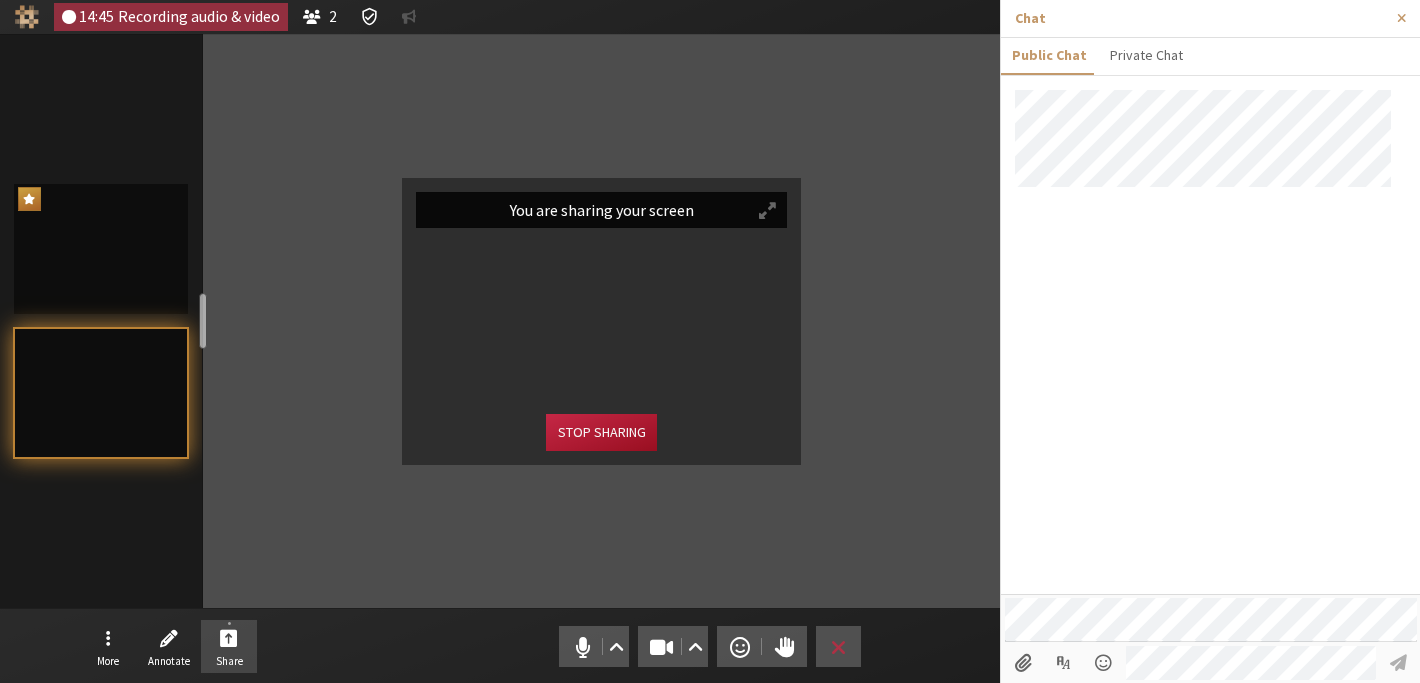 click on "Stop sharing" at bounding box center (601, 432) 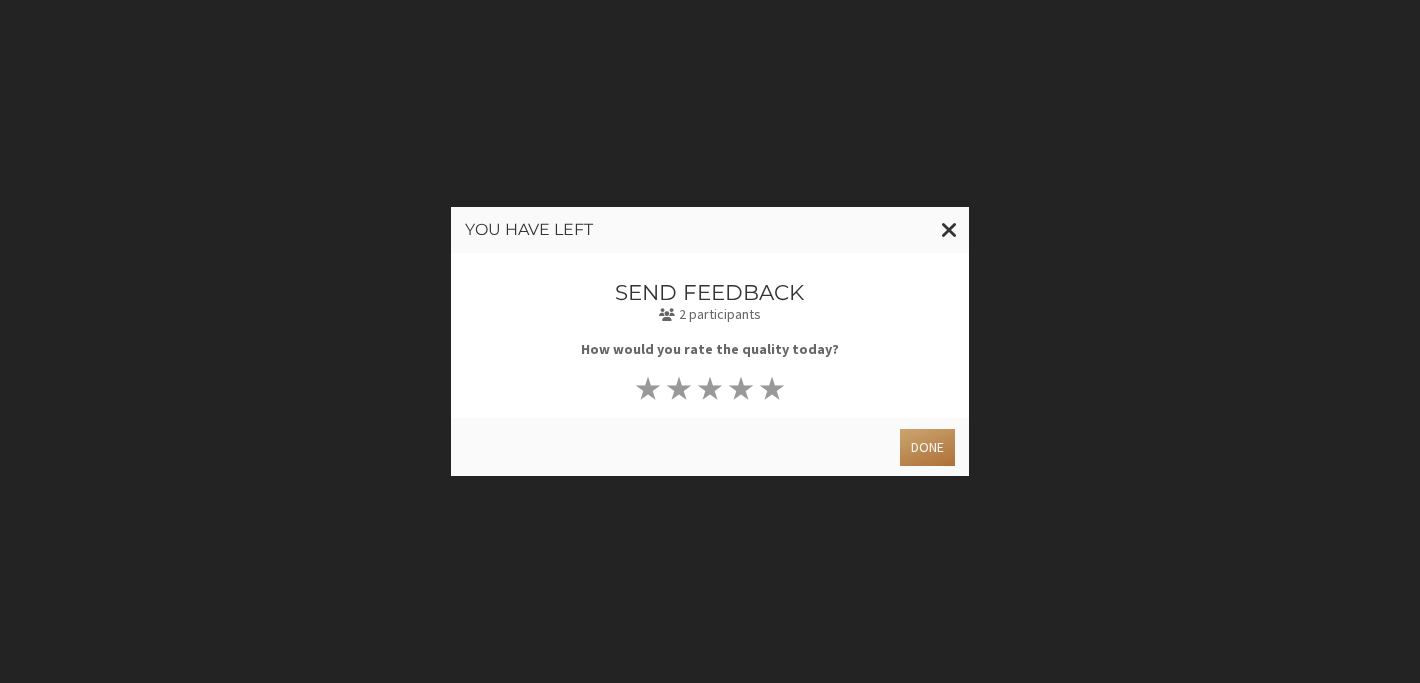 click on "Done" at bounding box center (927, 447) 